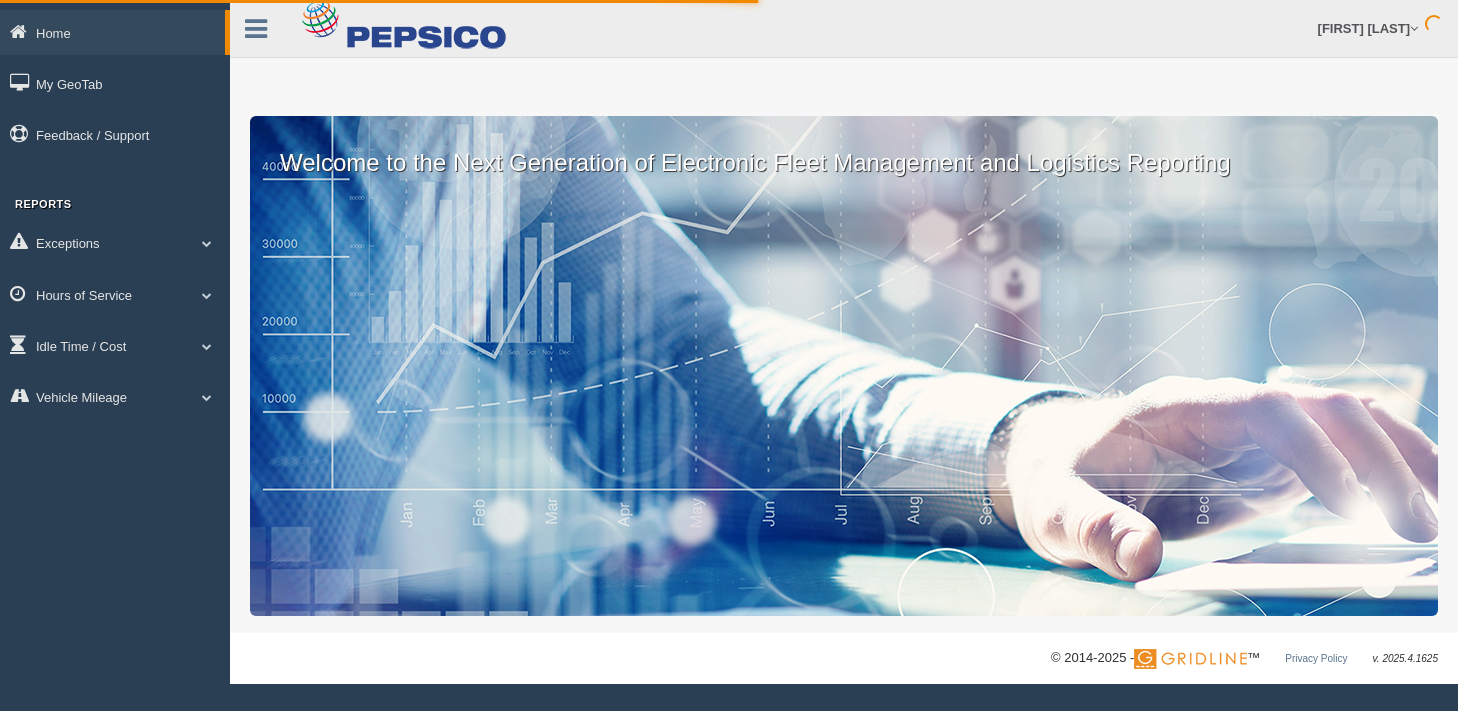 scroll, scrollTop: 0, scrollLeft: 0, axis: both 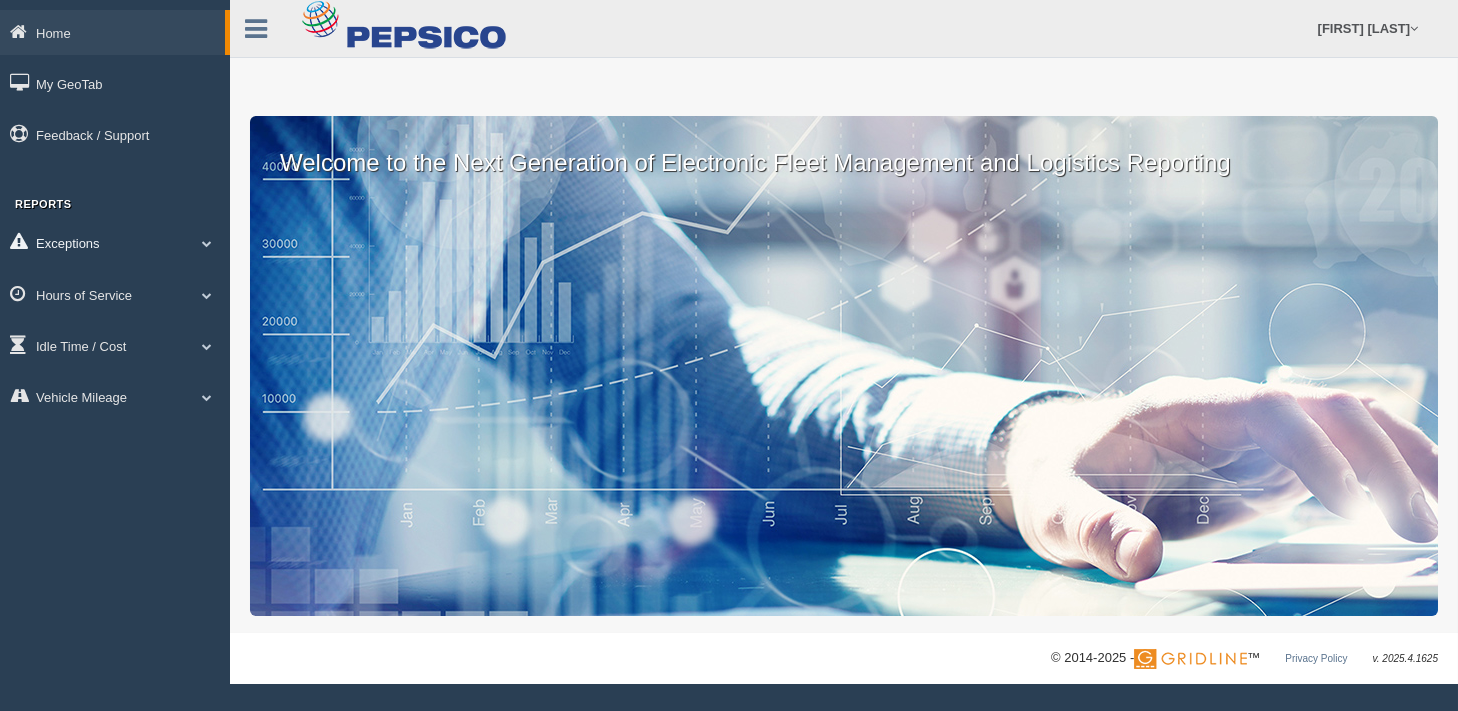 click on "Exceptions" at bounding box center [115, 242] 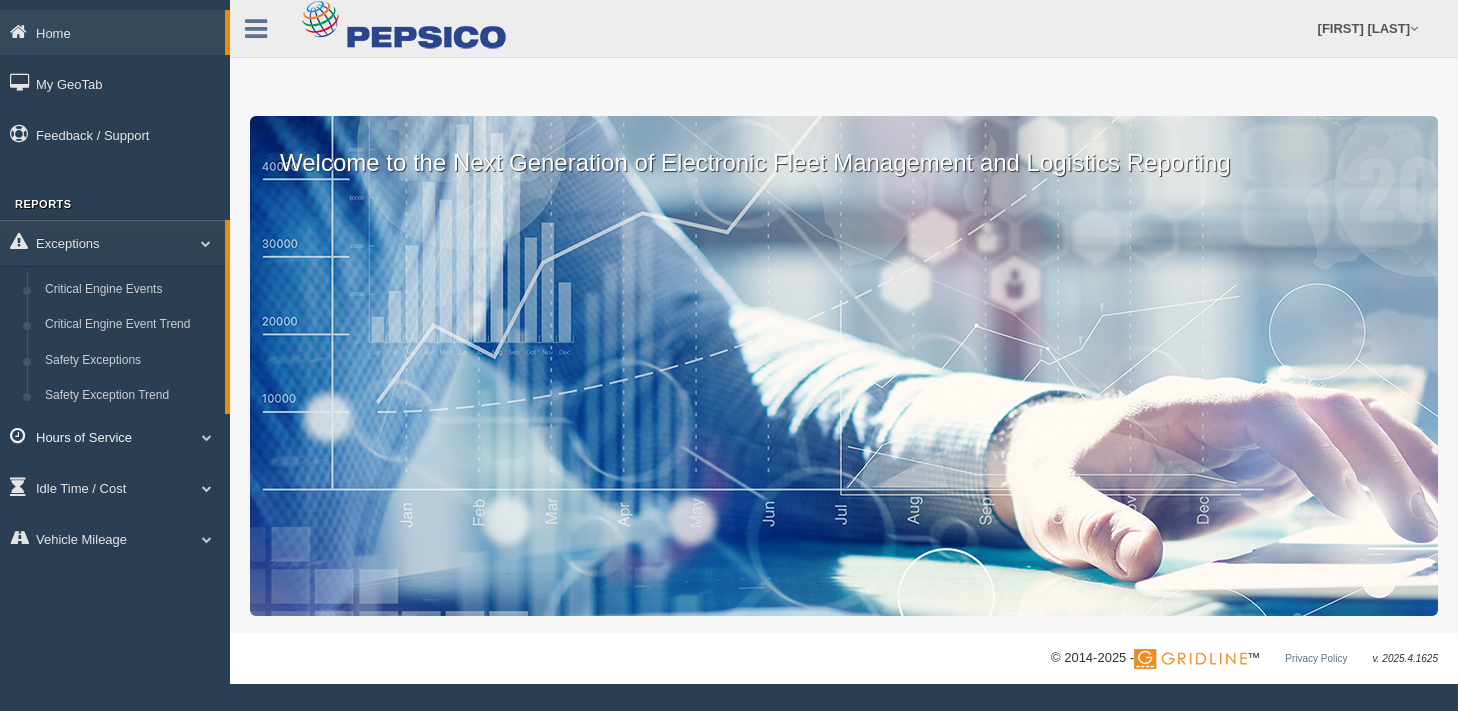 click at bounding box center (207, 437) 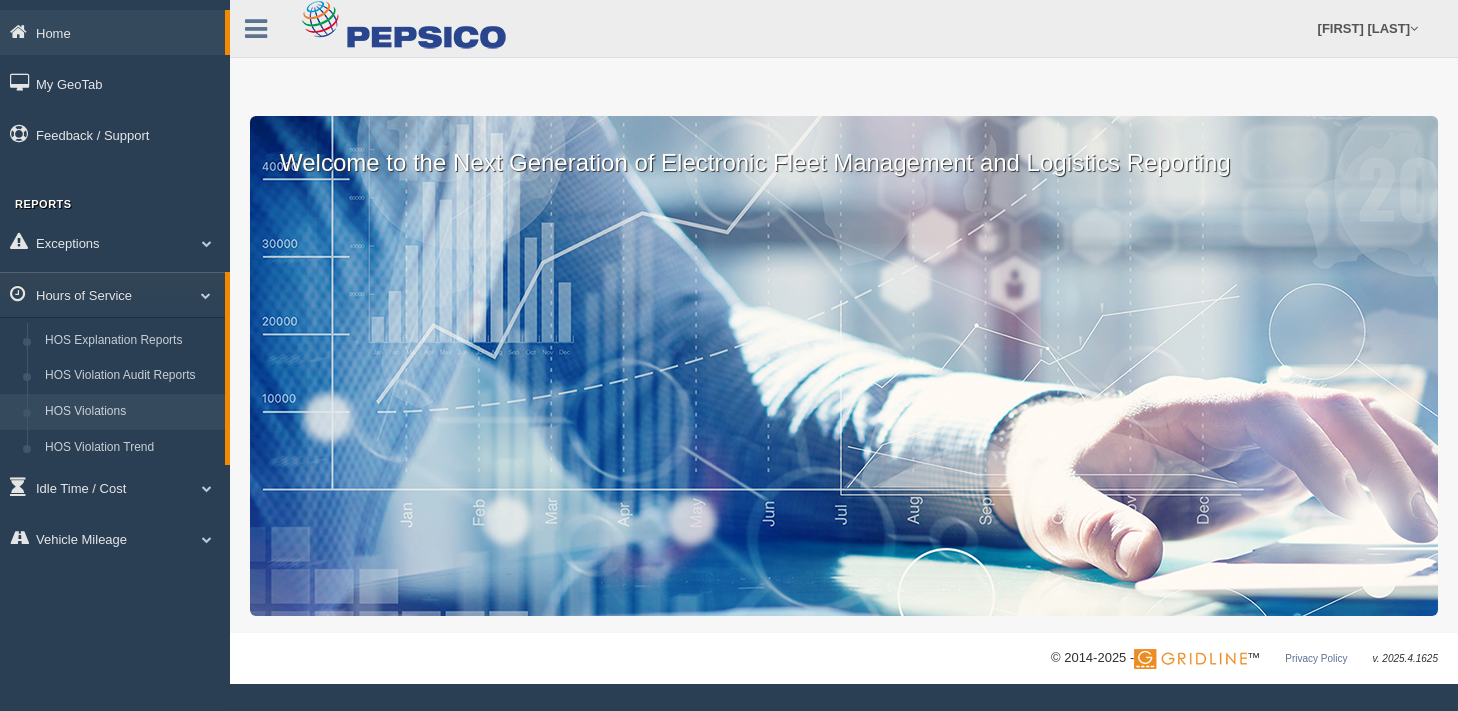 click on "HOS Violations" at bounding box center [130, 412] 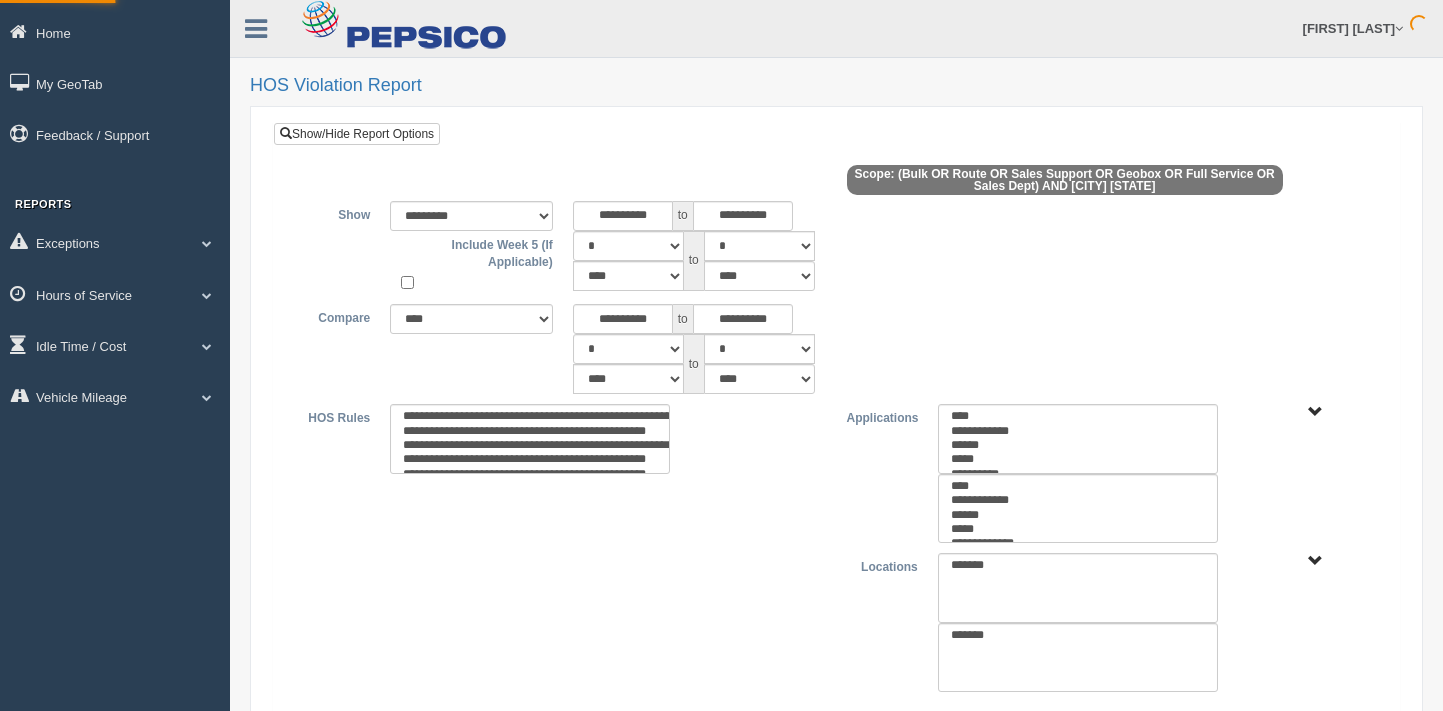 select 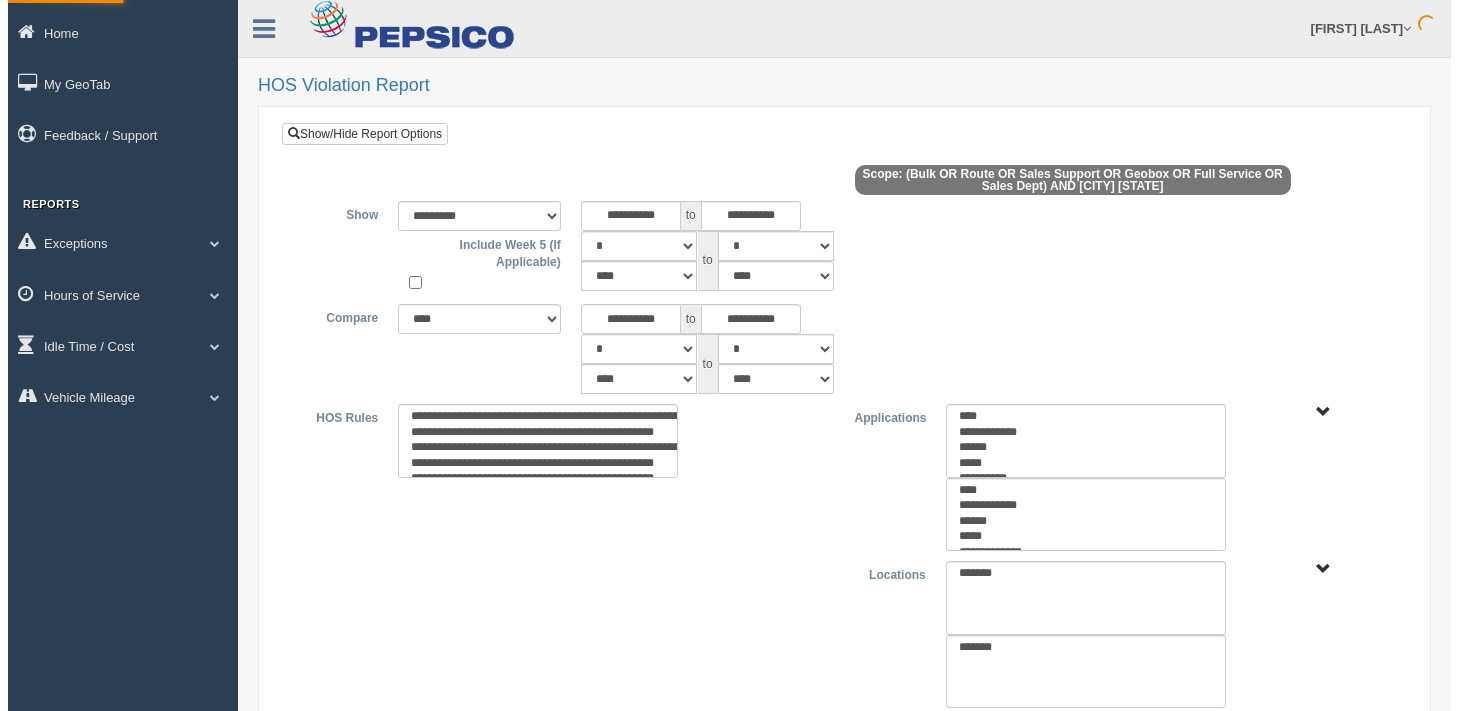scroll, scrollTop: 0, scrollLeft: 0, axis: both 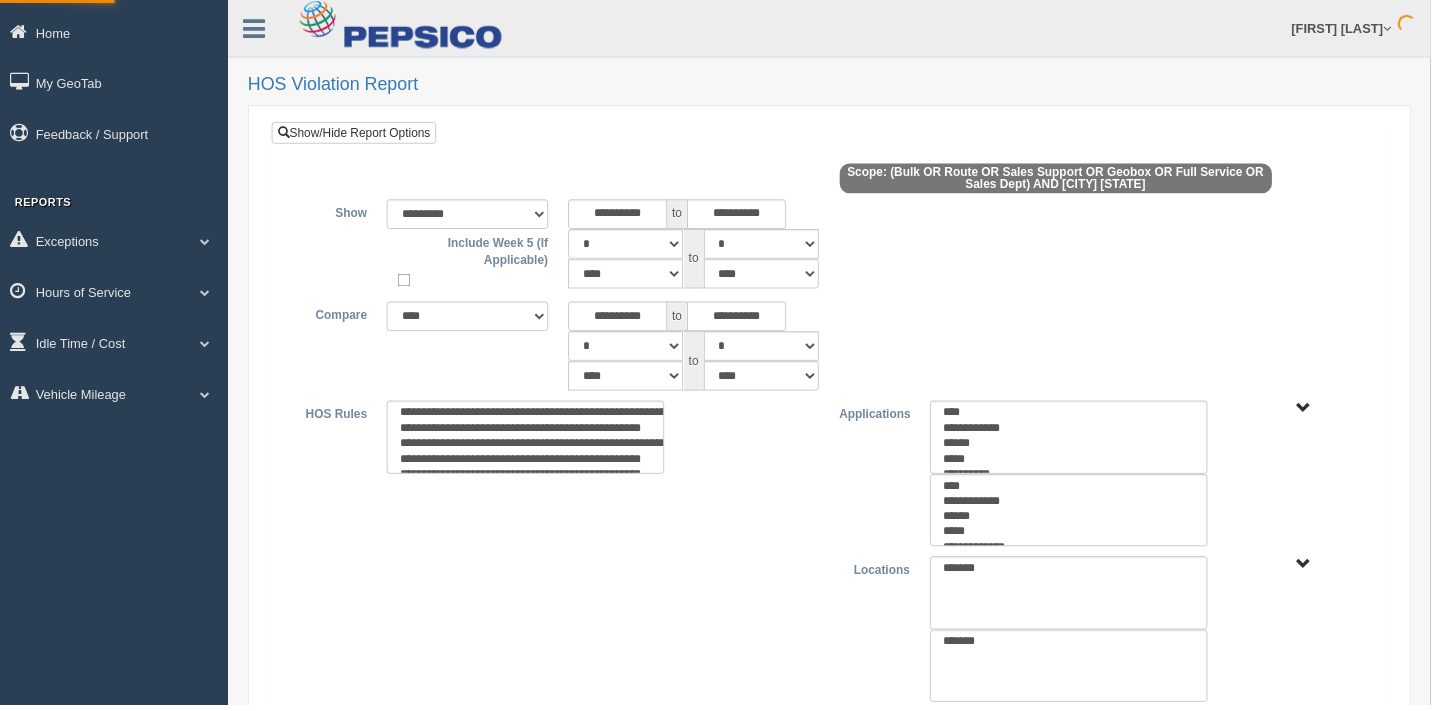 type on "*********" 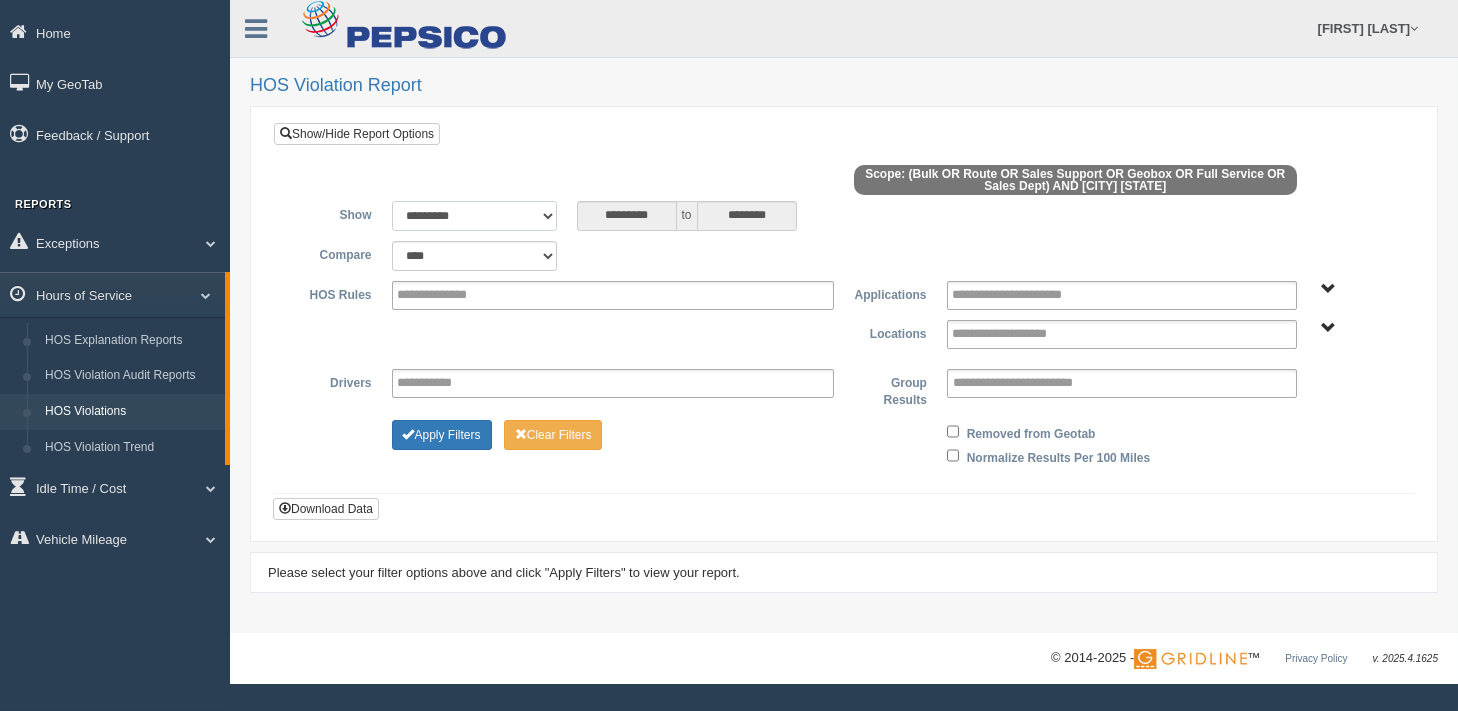 click on "**********" at bounding box center [474, 216] 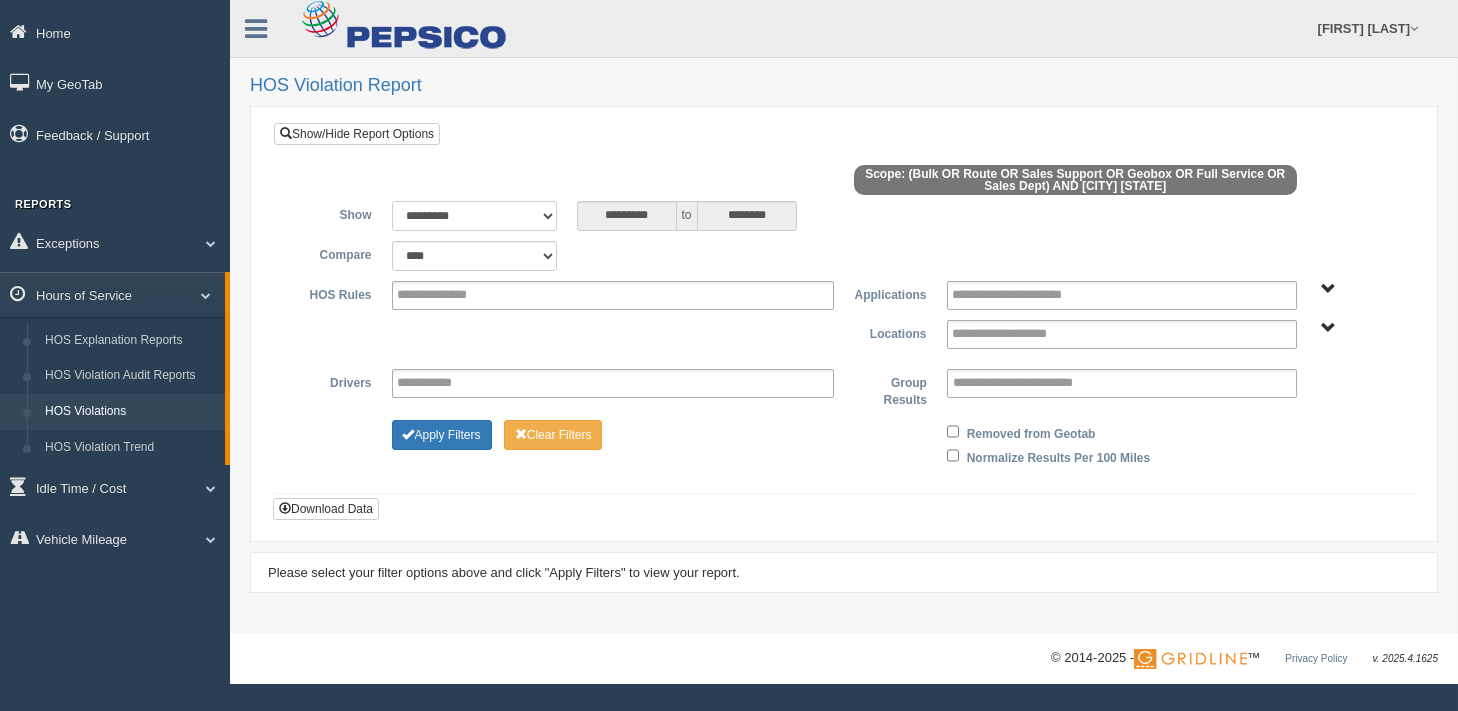 select on "******" 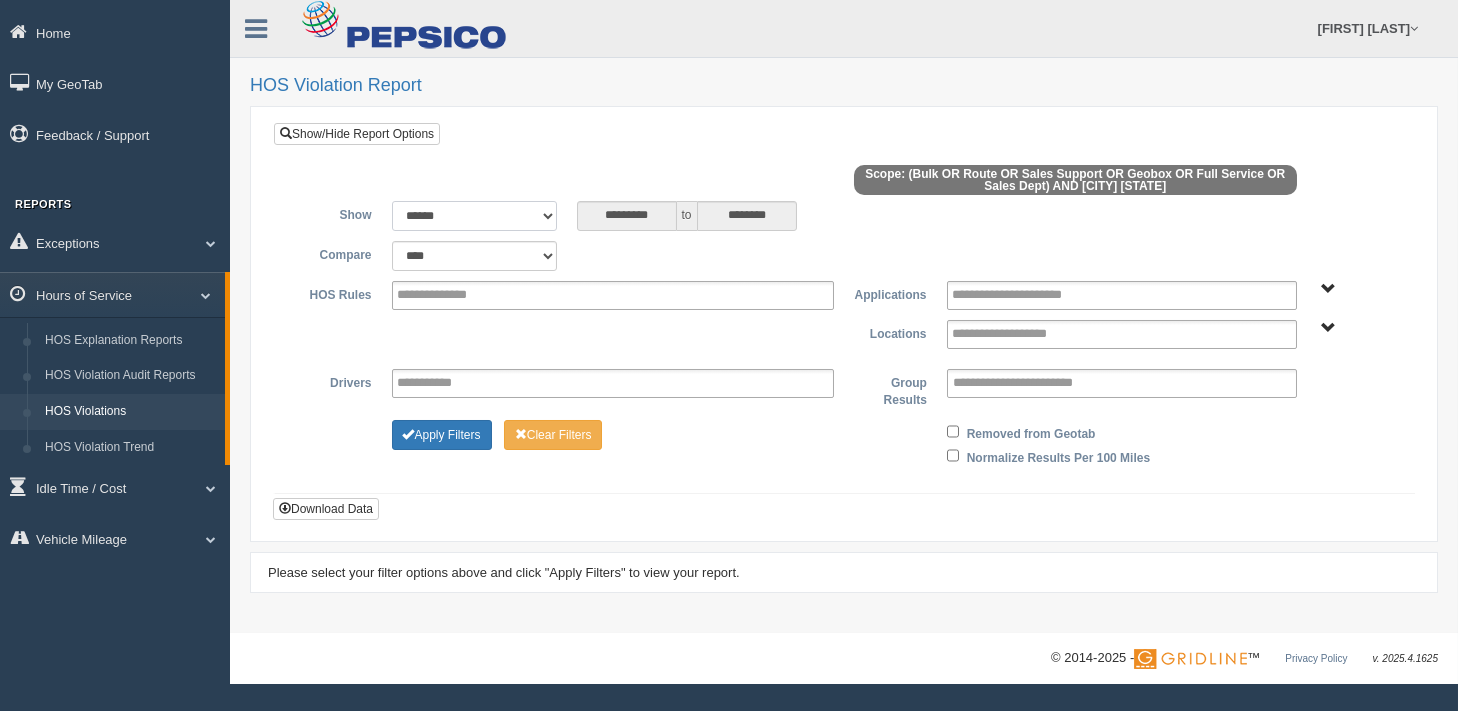 click on "**********" at bounding box center [474, 216] 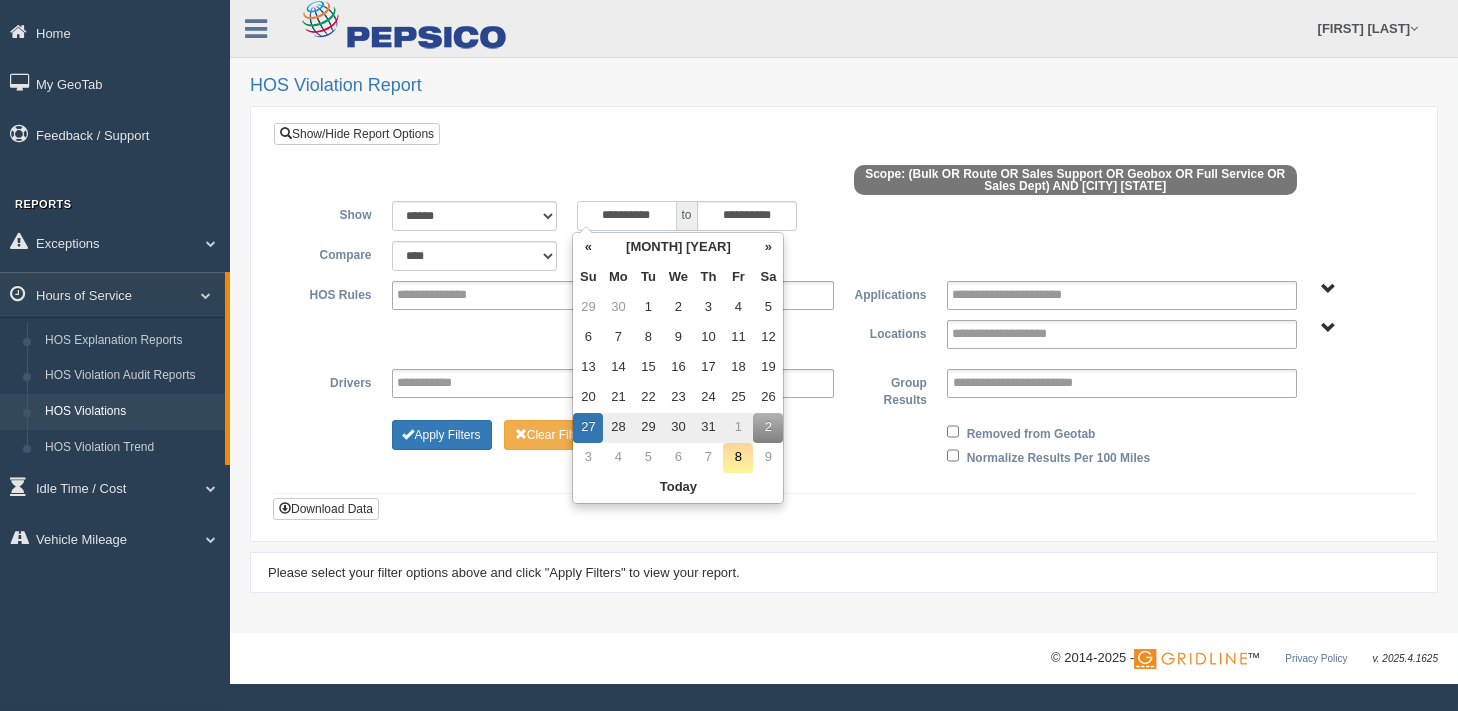 click on "**********" at bounding box center (627, 216) 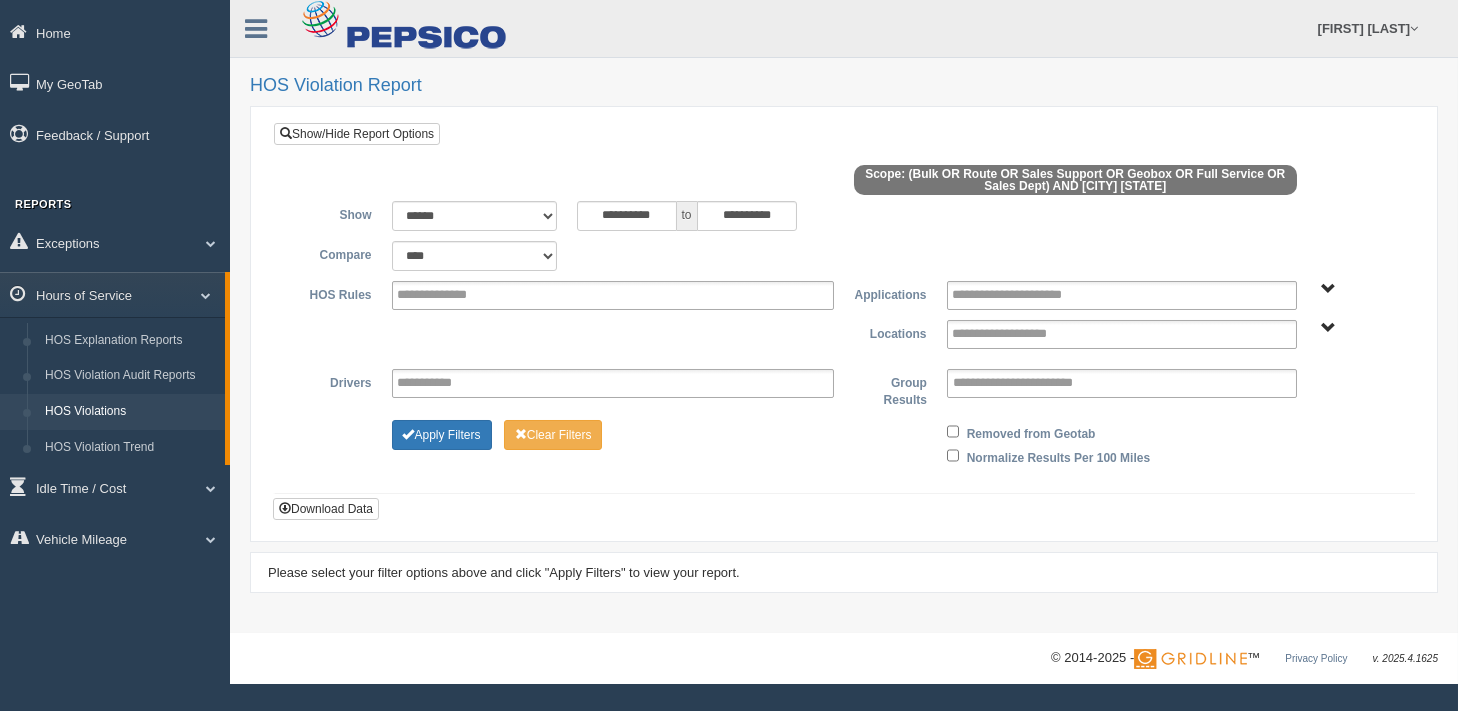 click at bounding box center [844, 183] 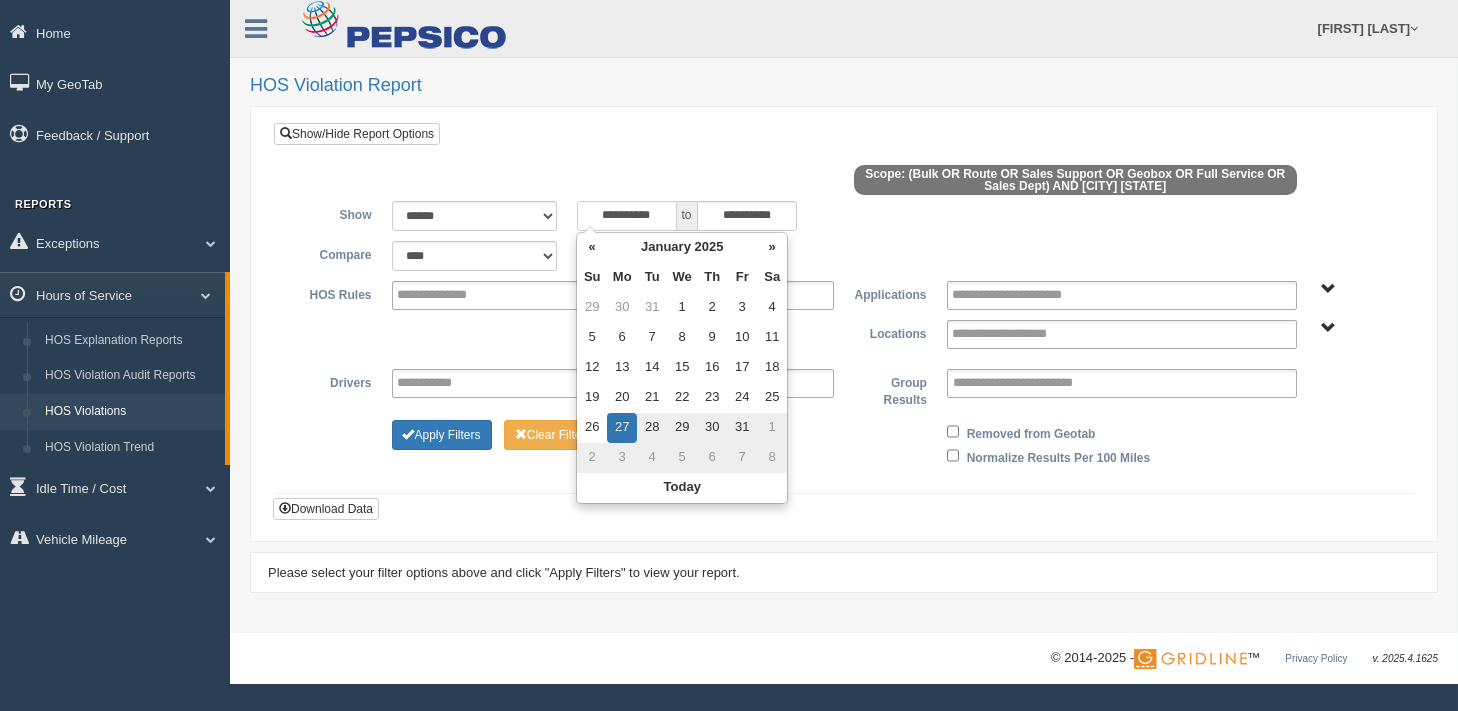 click on "**********" at bounding box center [627, 216] 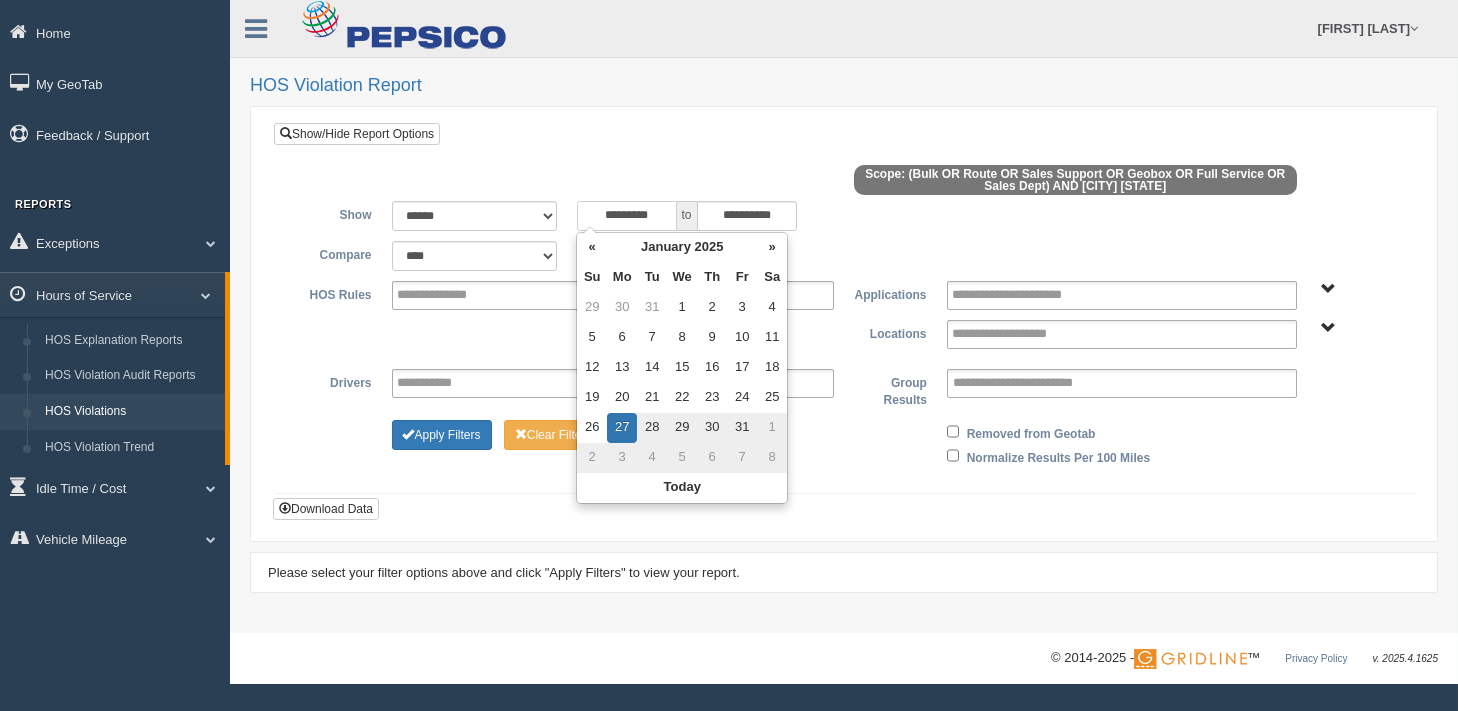 type on "**********" 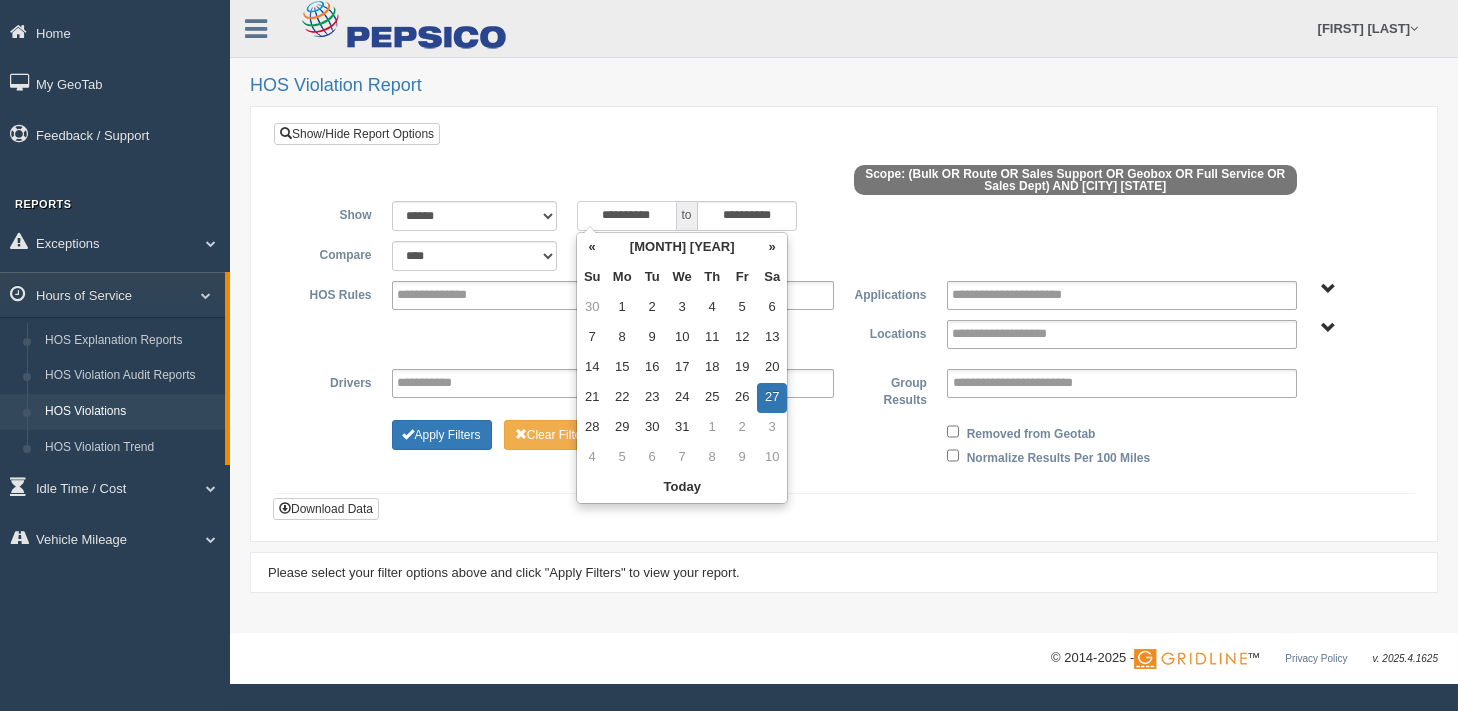 type on "**********" 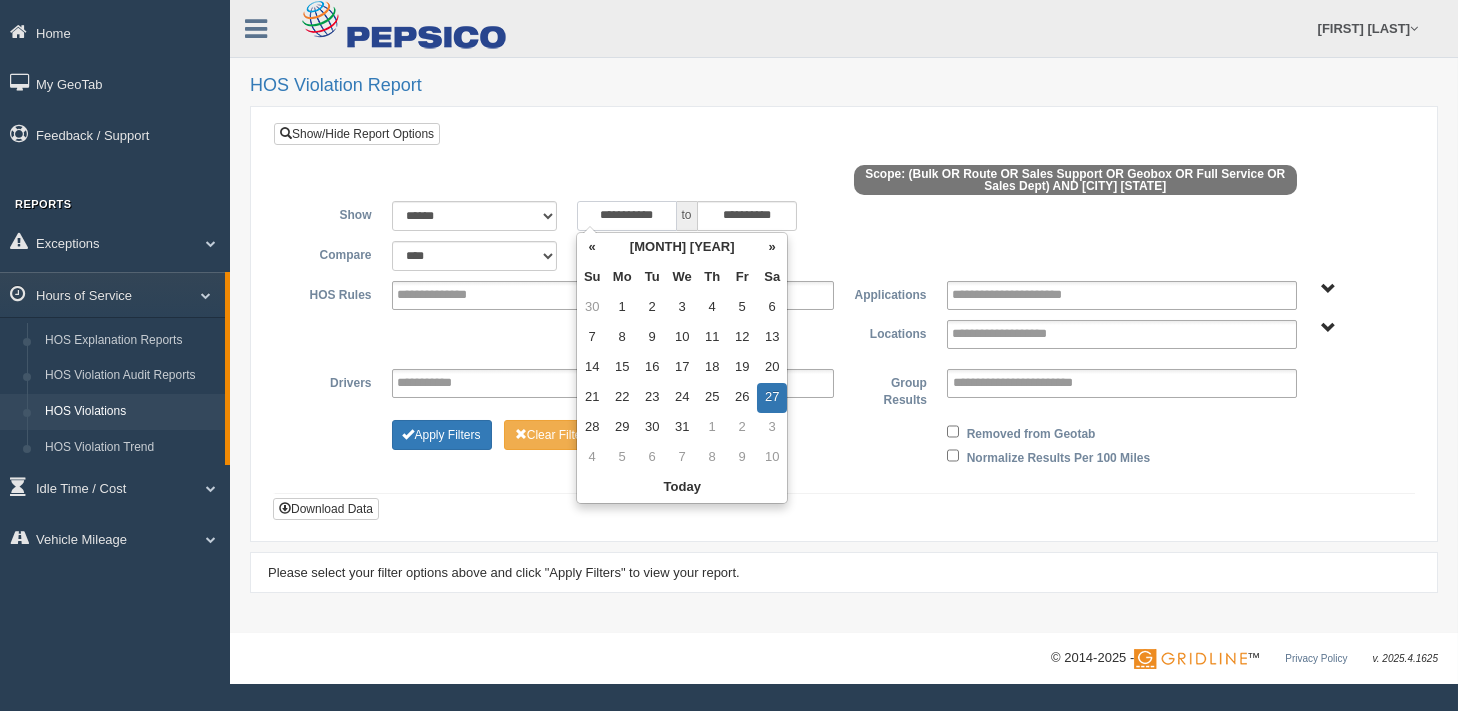 type on "**********" 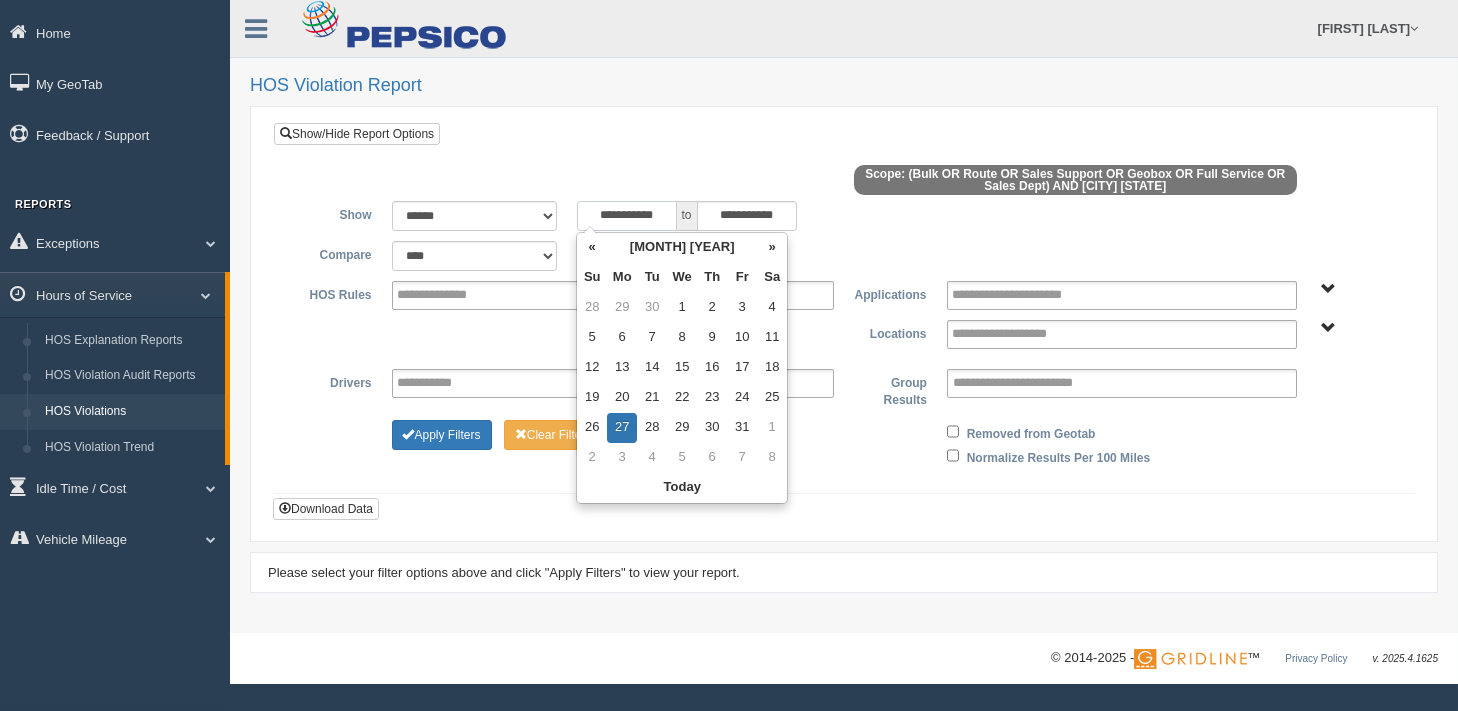 click on "**********" at bounding box center [627, 216] 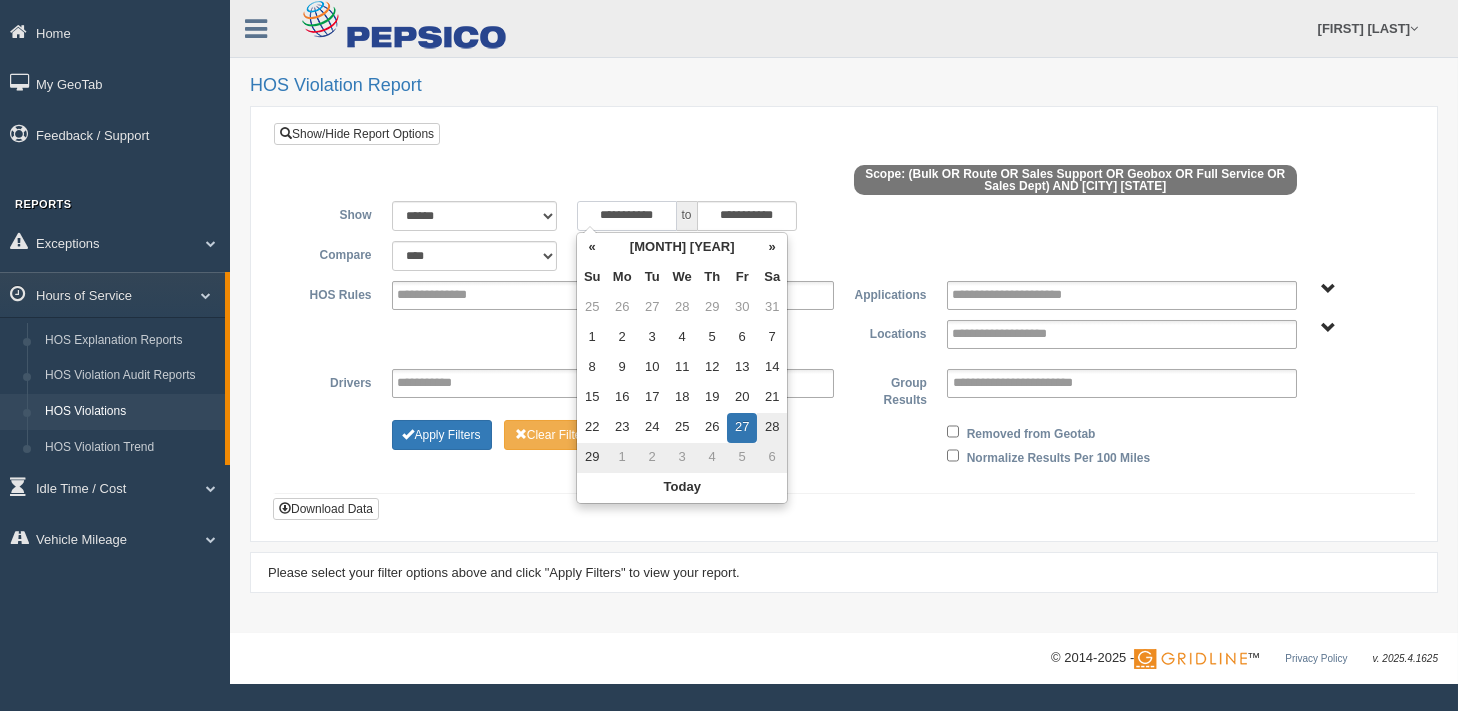 type on "**********" 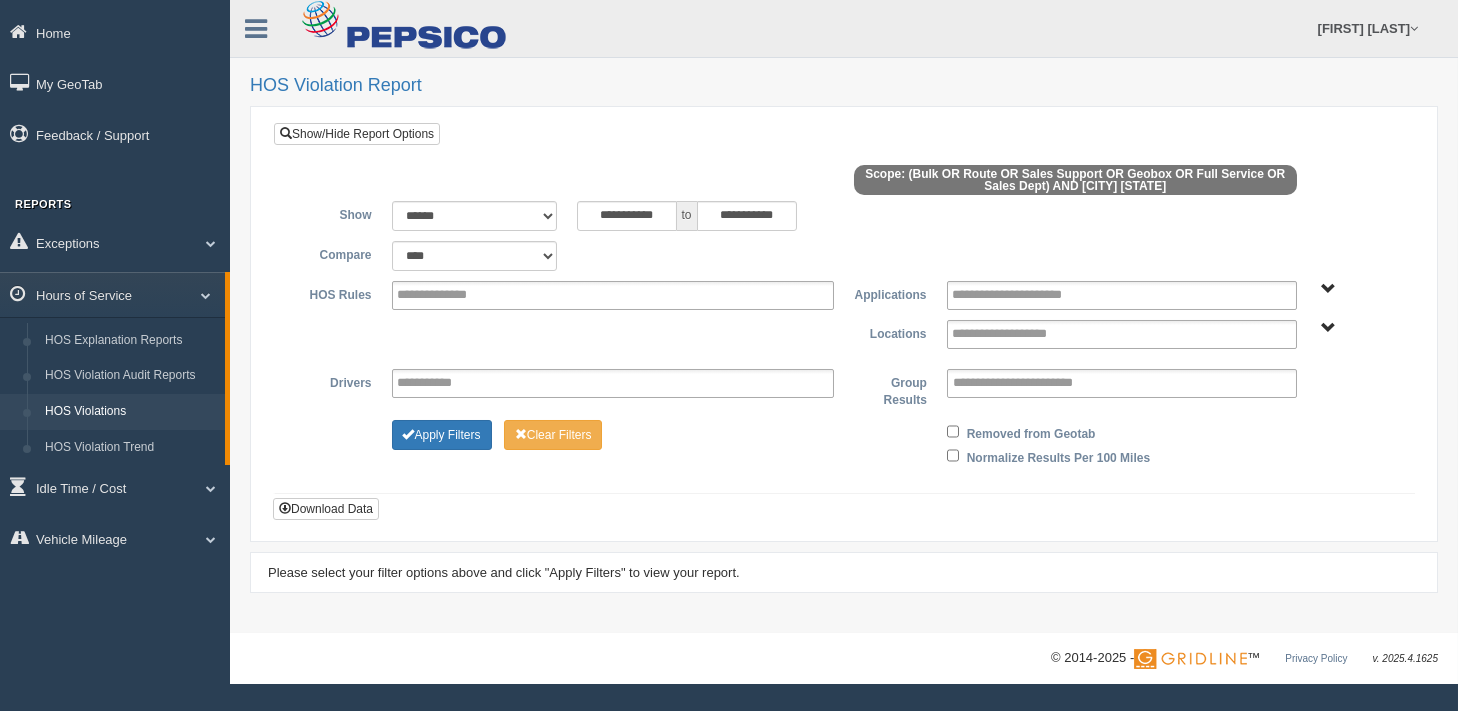 click on "**********" at bounding box center (844, 321) 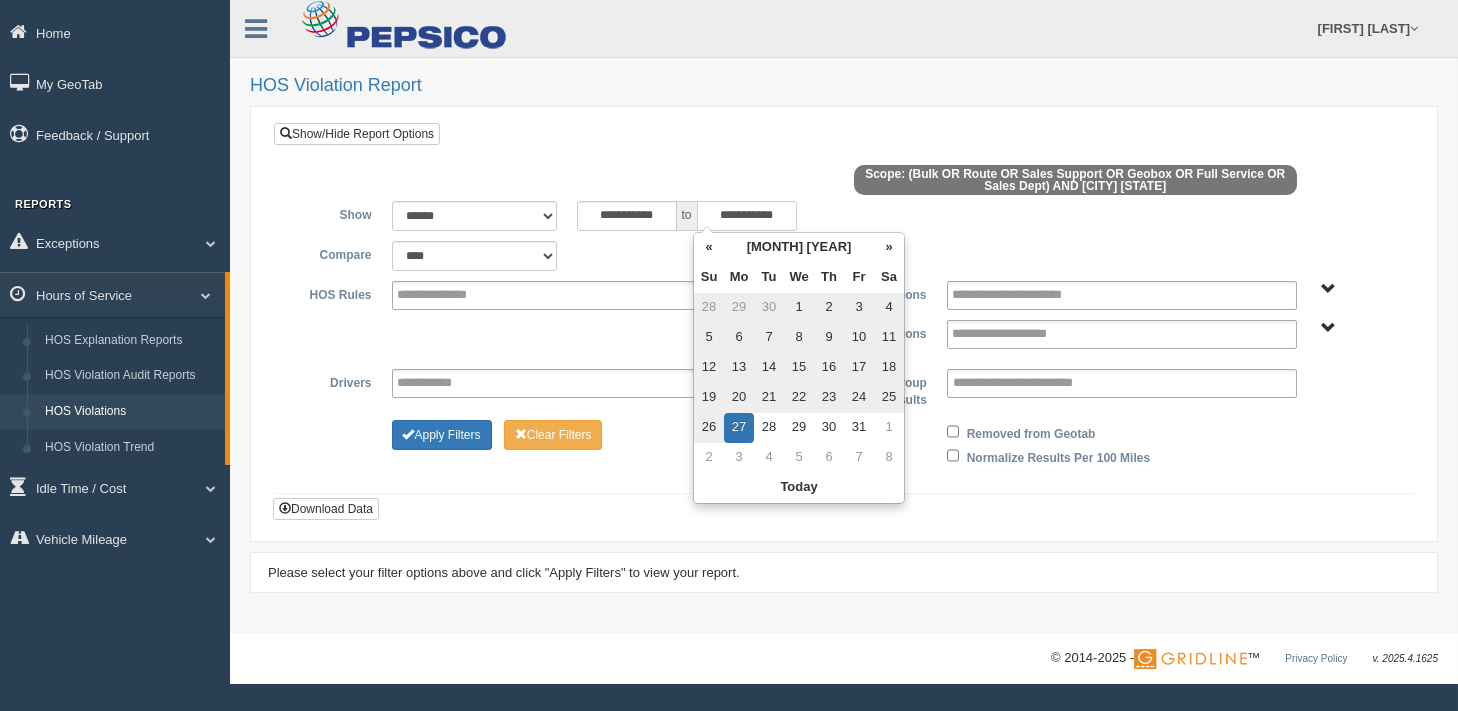 click on "**********" at bounding box center (747, 216) 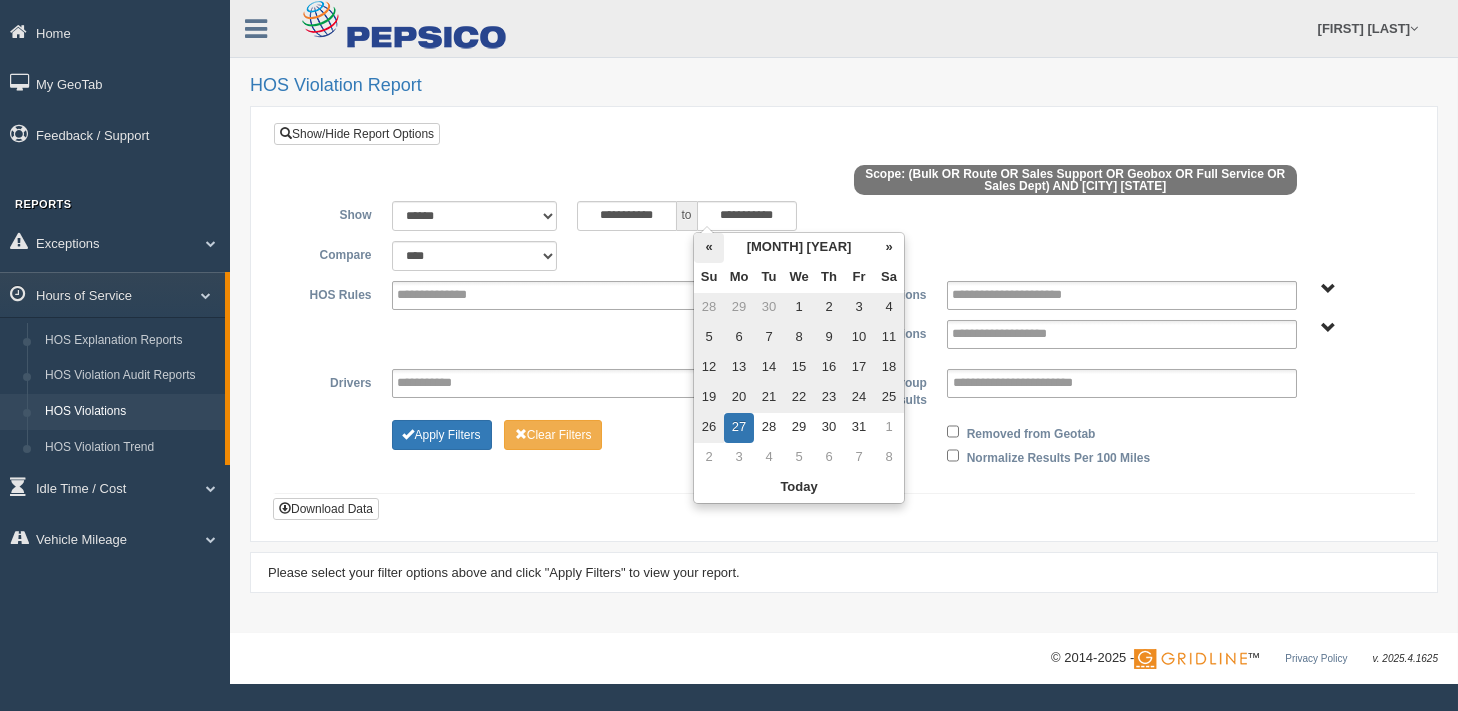 click on "«" at bounding box center [709, 248] 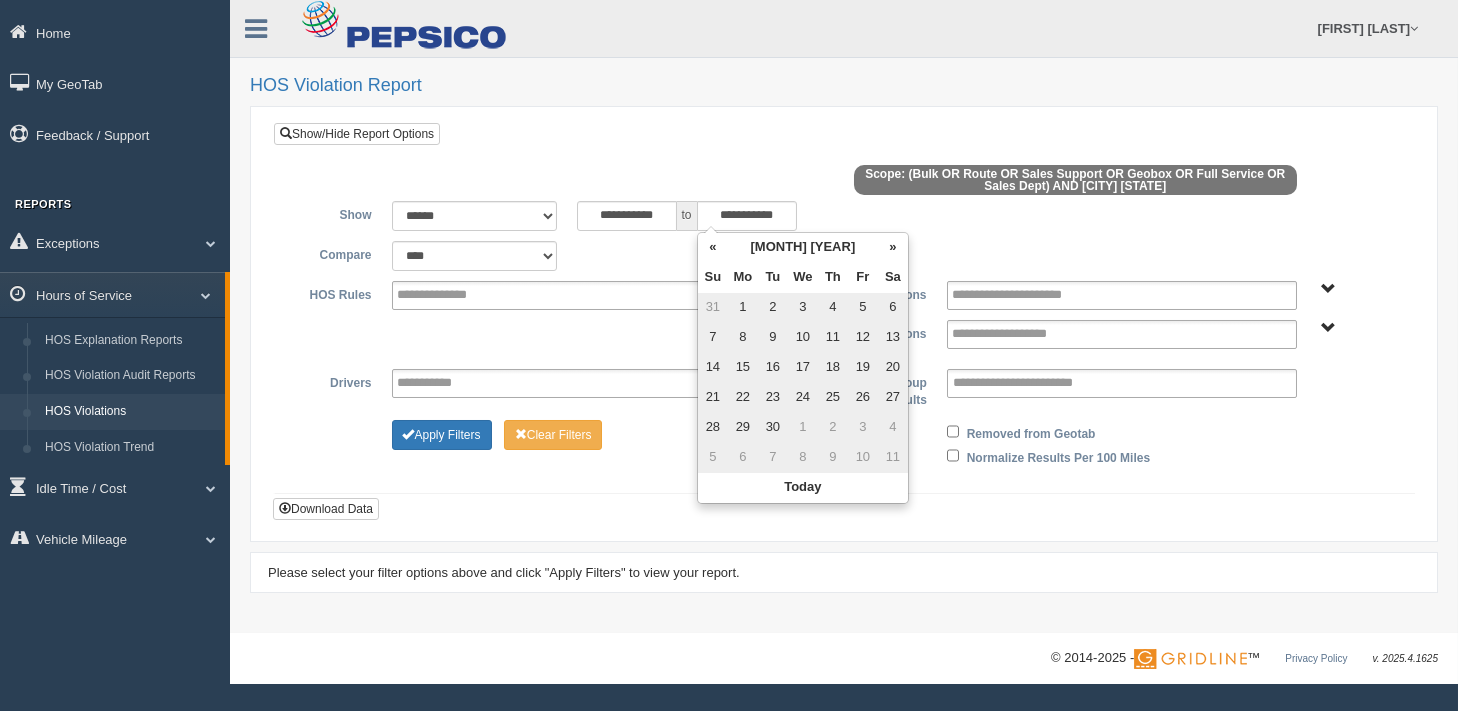 click on "**********" at bounding box center [844, 321] 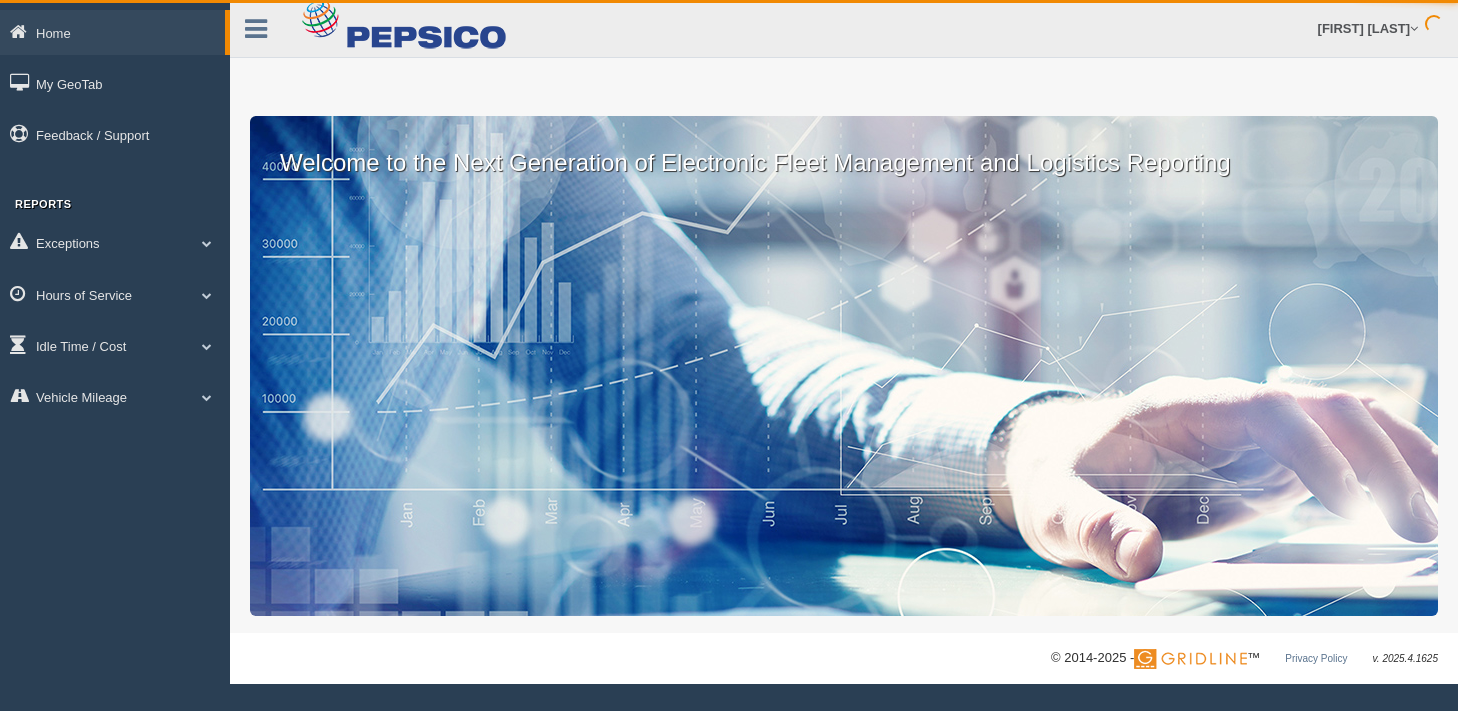 scroll, scrollTop: 0, scrollLeft: 0, axis: both 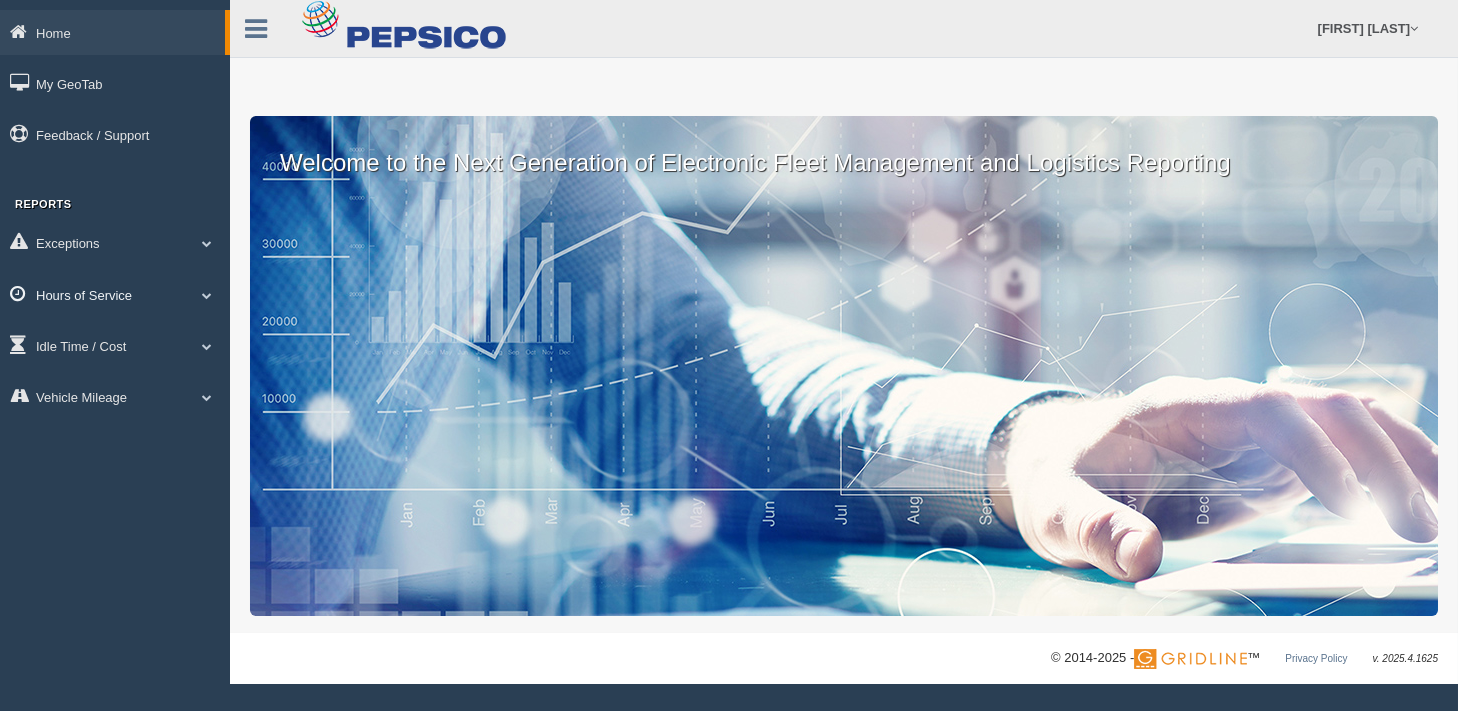 click at bounding box center (207, 295) 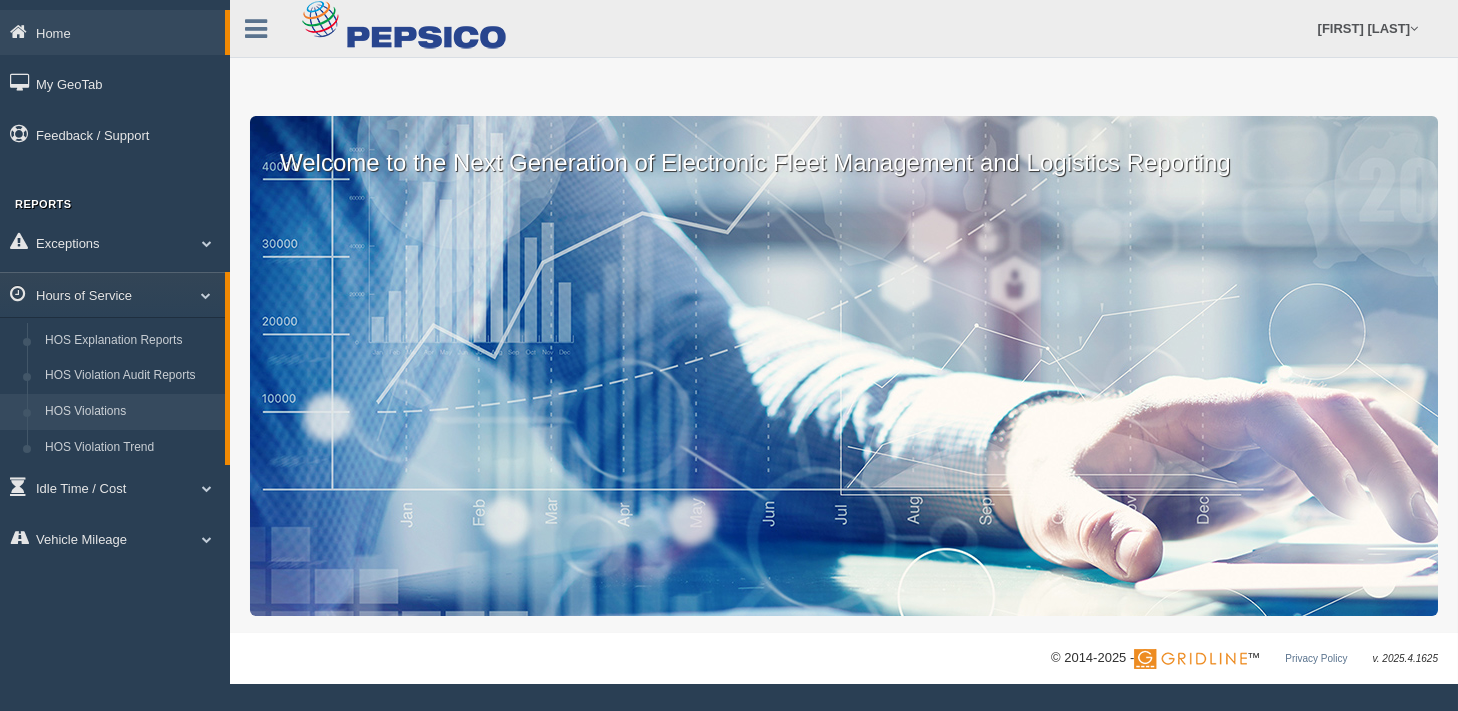 click on "HOS Violations" at bounding box center (130, 412) 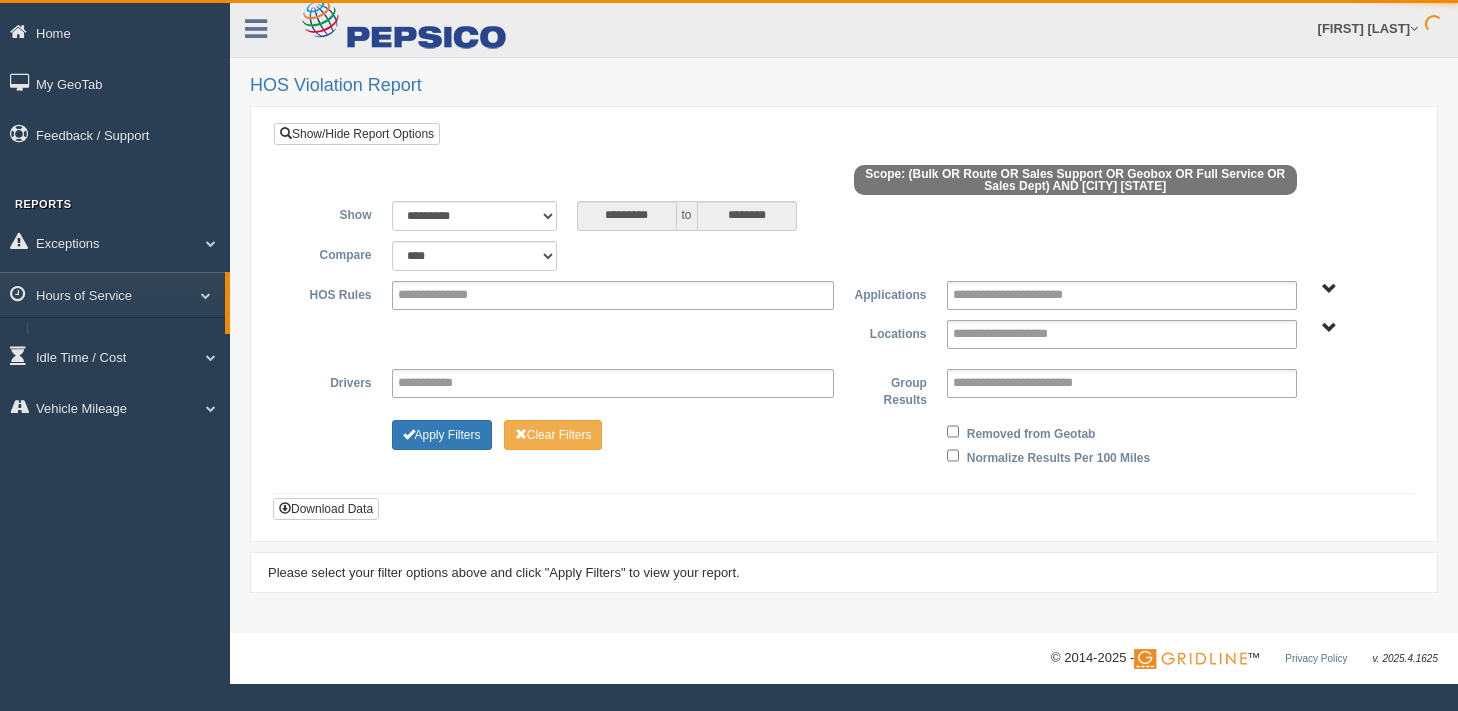 scroll, scrollTop: 0, scrollLeft: 0, axis: both 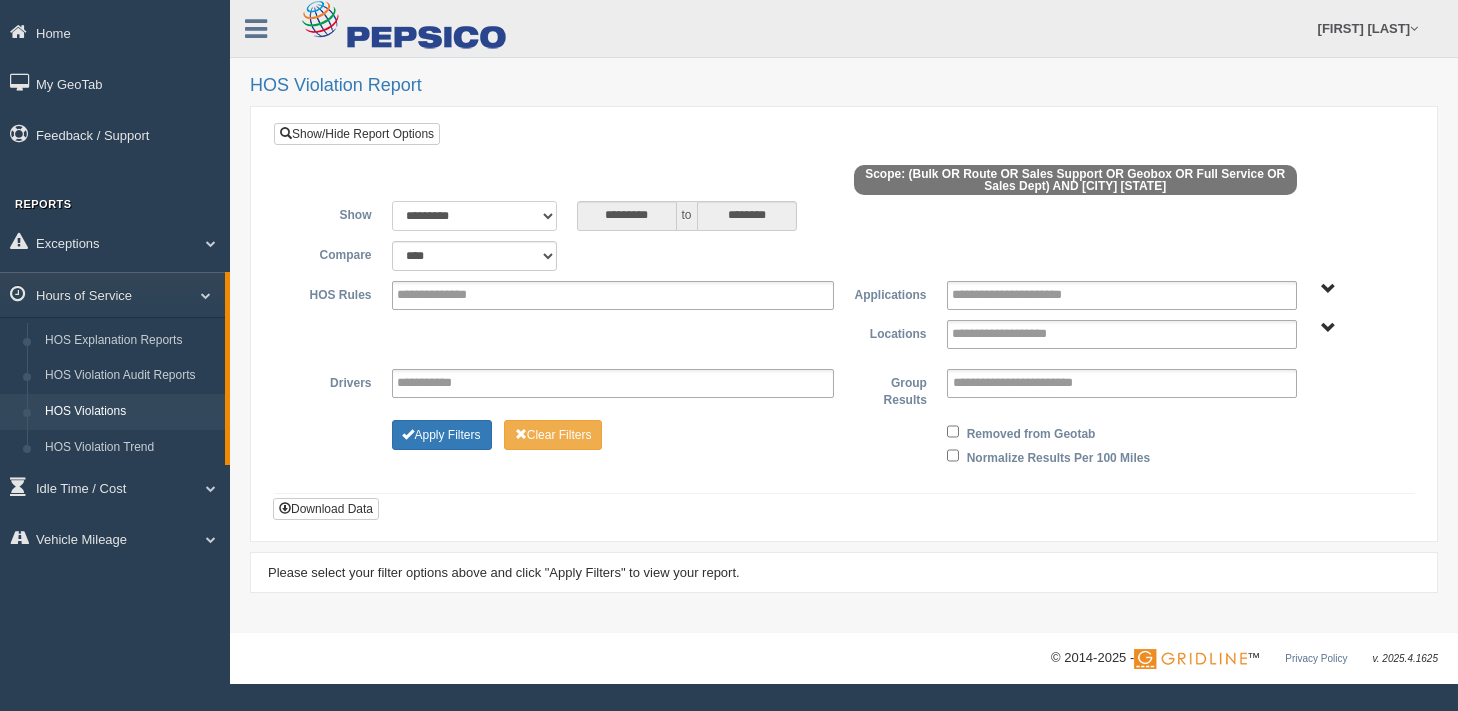 click on "**********" at bounding box center [474, 216] 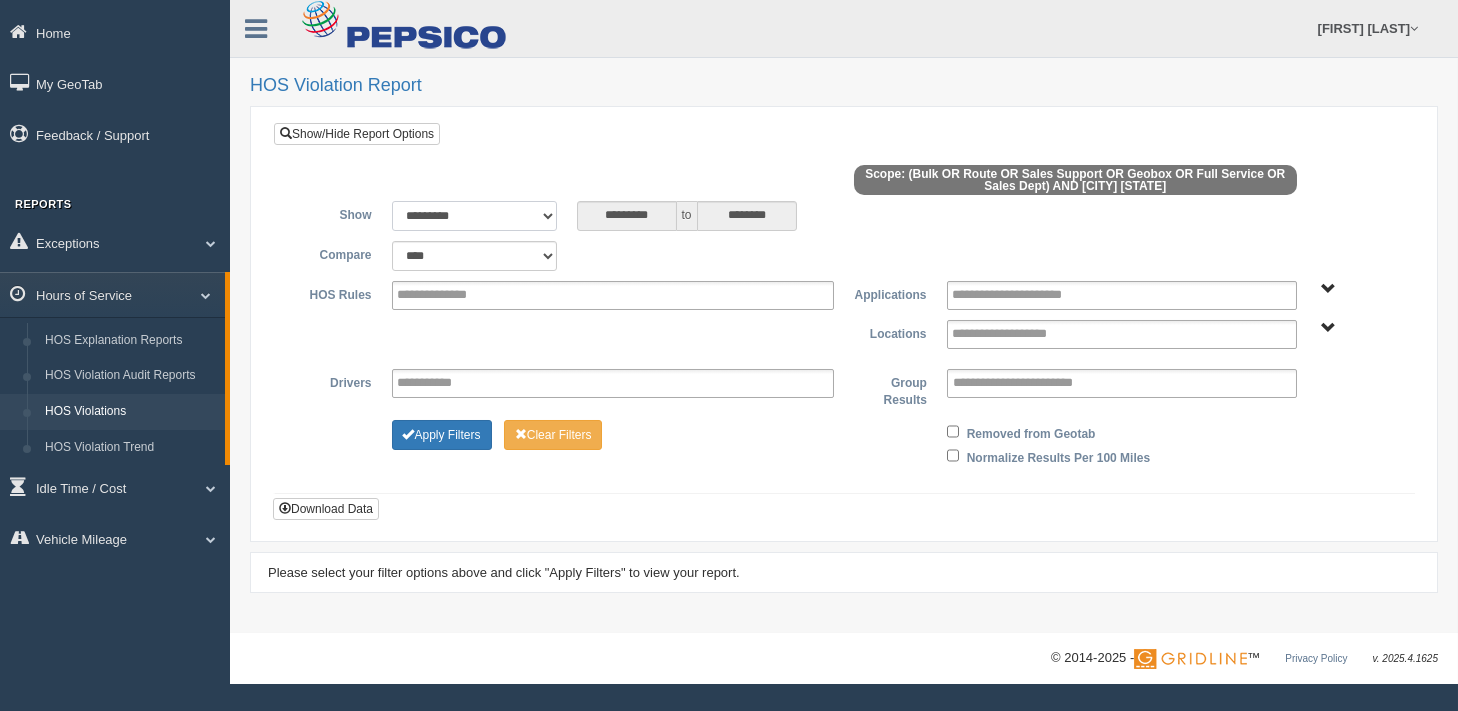 select on "******" 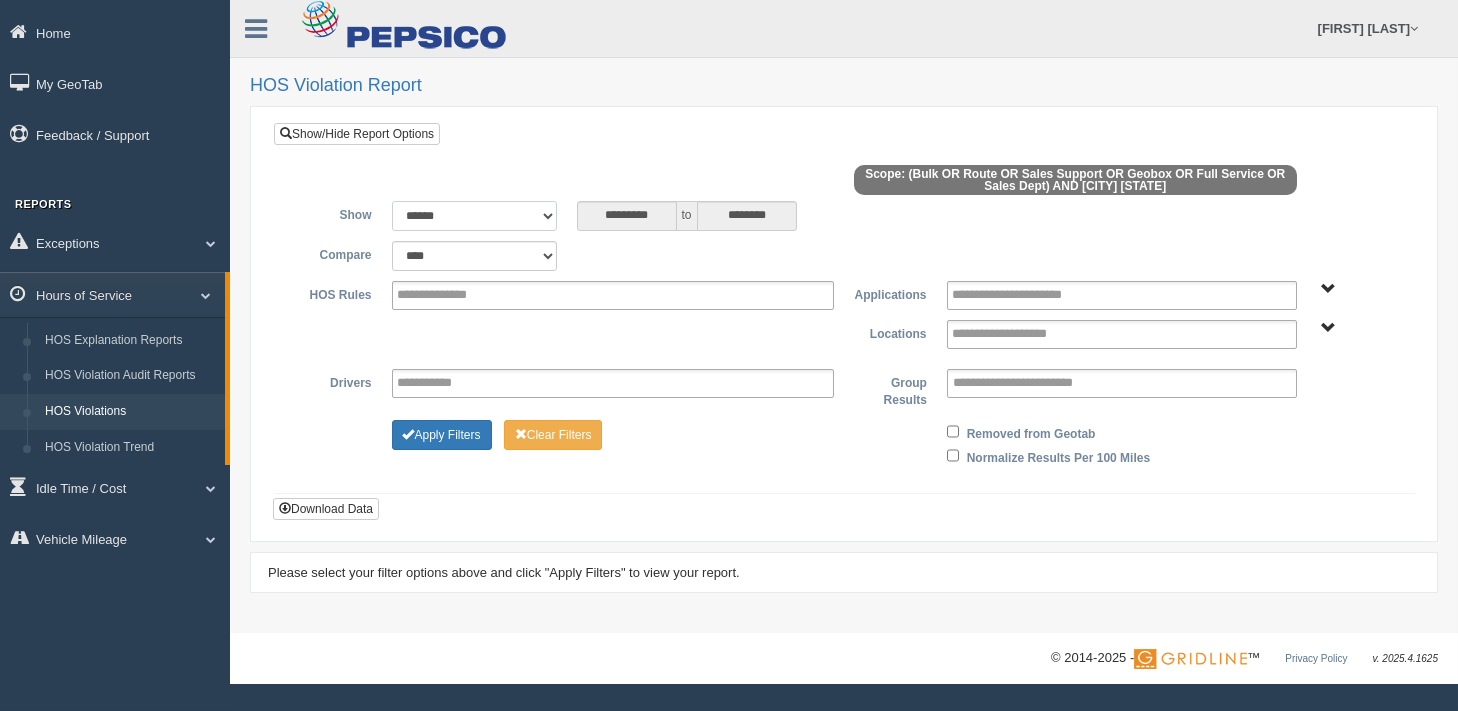 click on "**********" at bounding box center [474, 216] 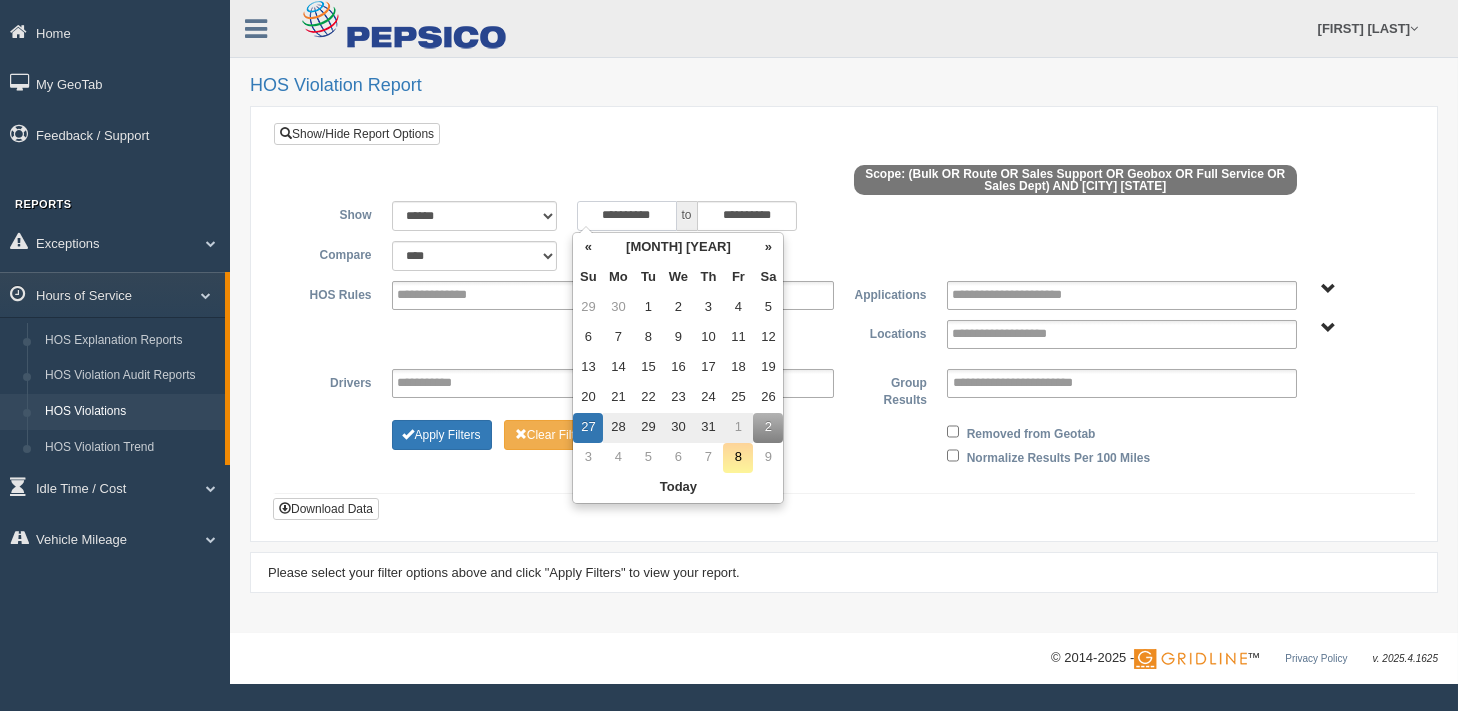 click on "**********" at bounding box center [627, 216] 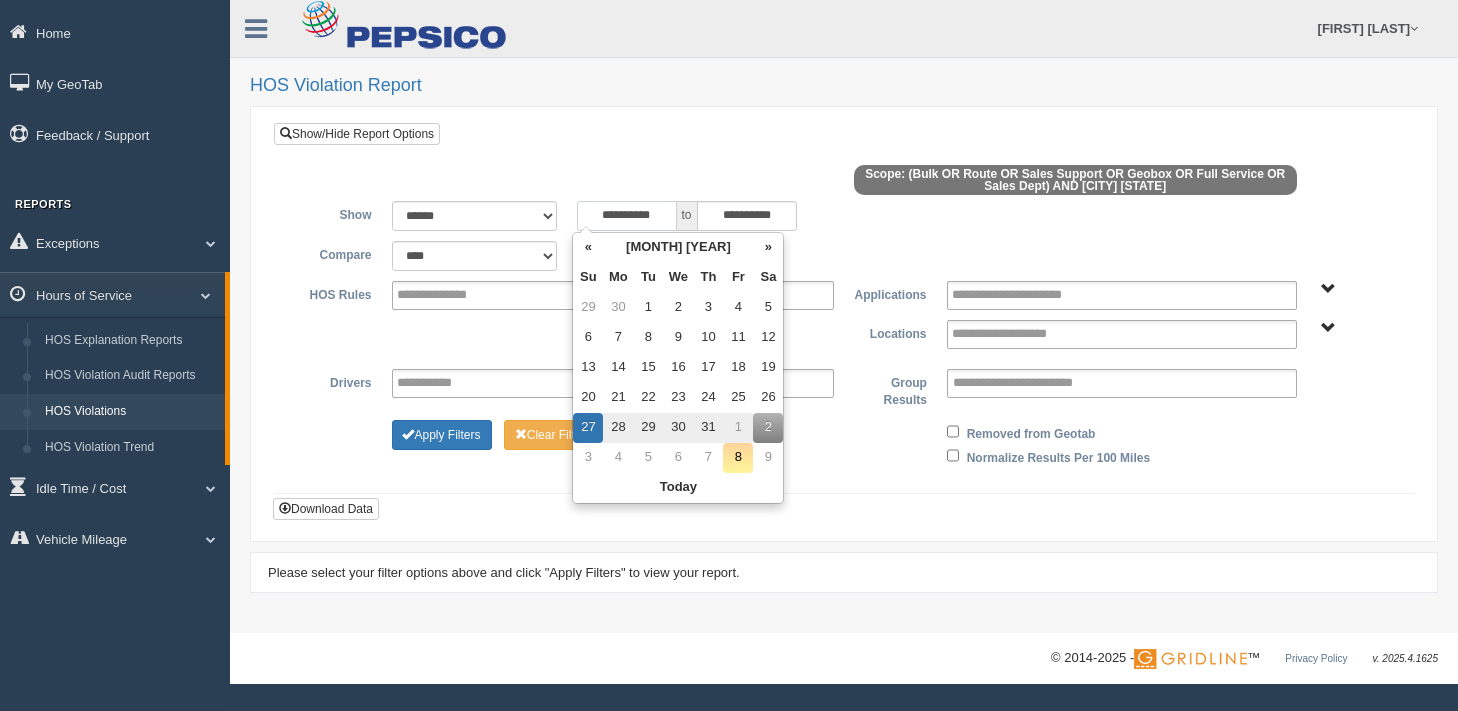 type on "**********" 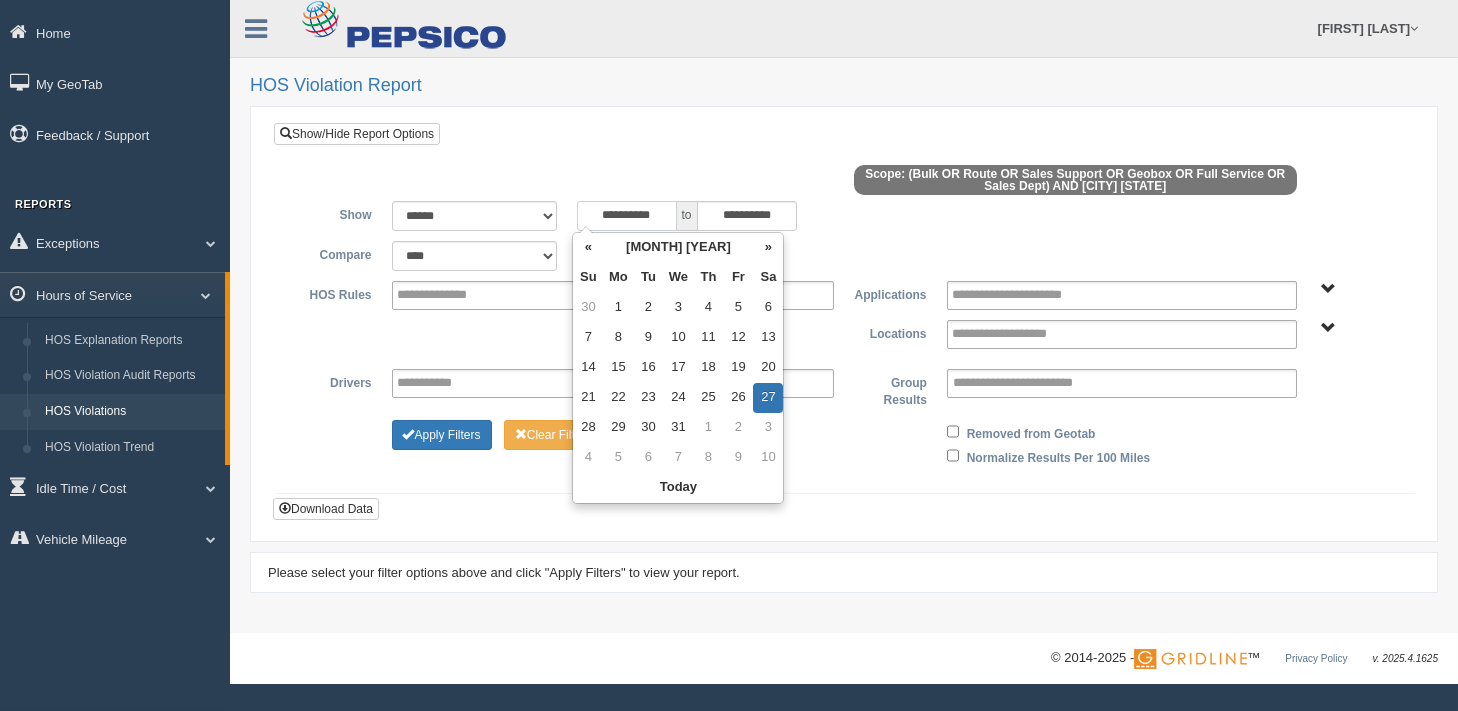 type on "**********" 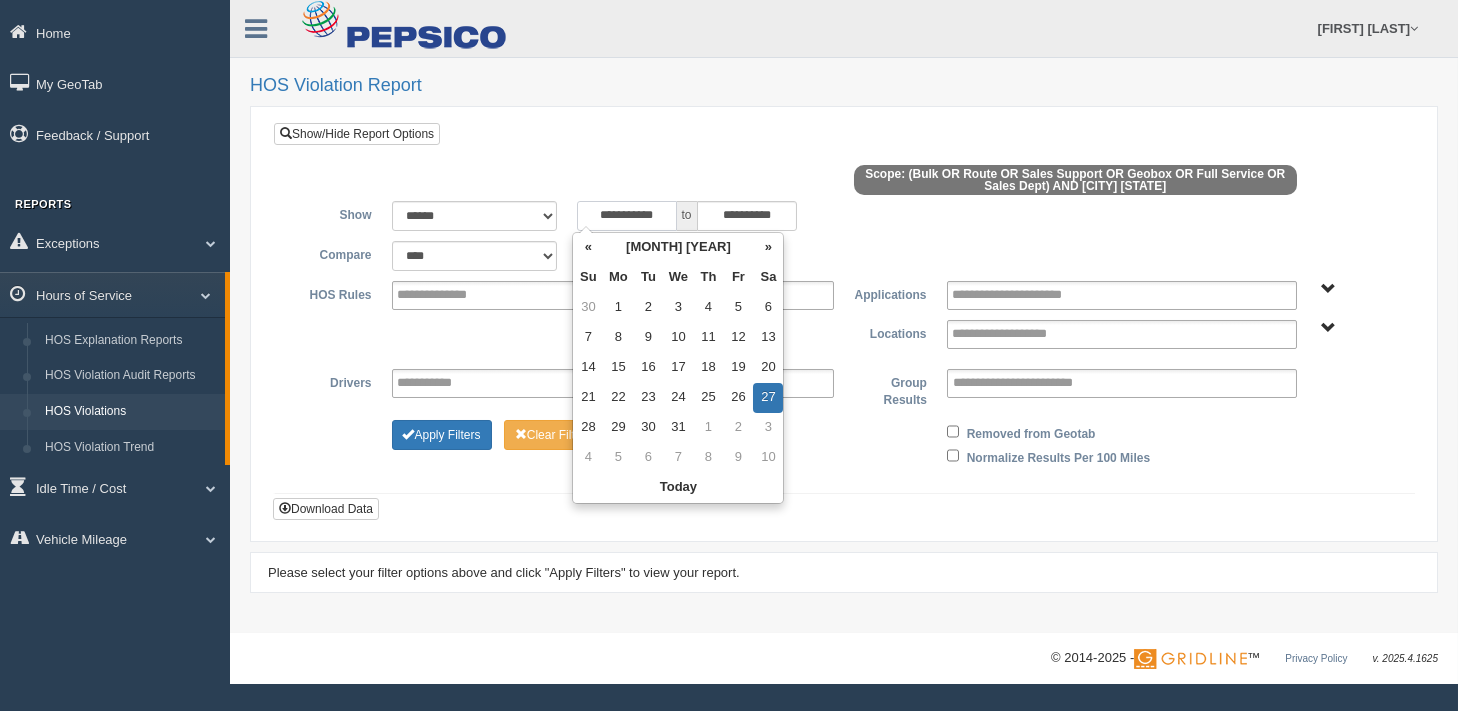 type on "**********" 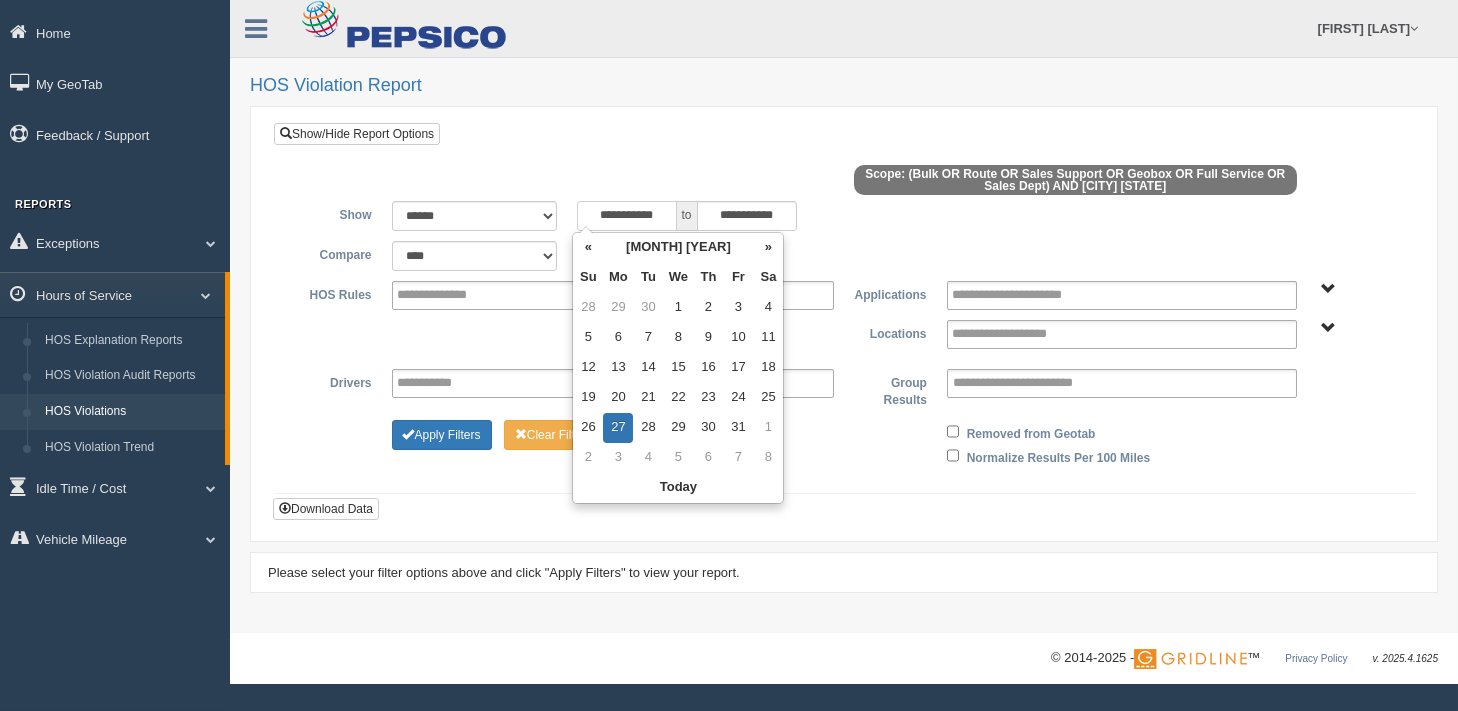 type on "**********" 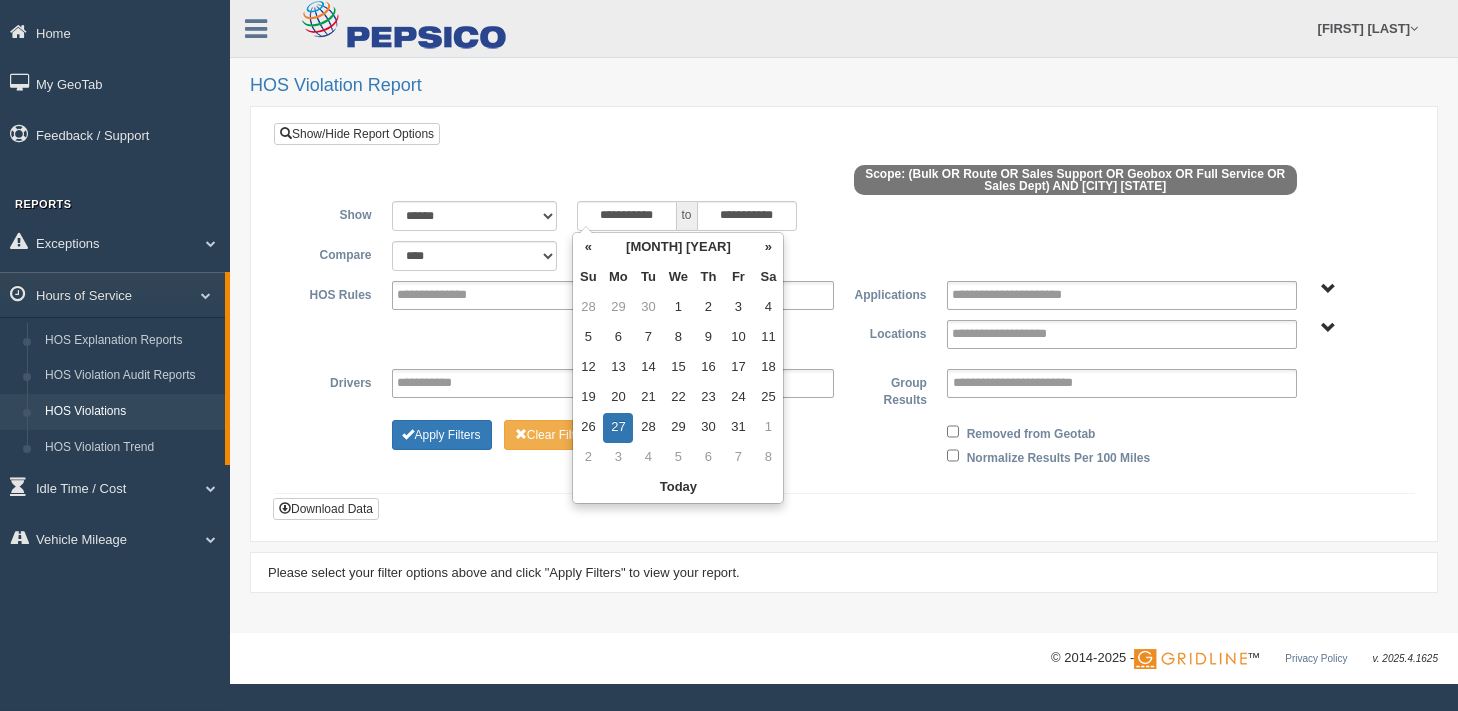 click on "**********" at bounding box center [844, 316] 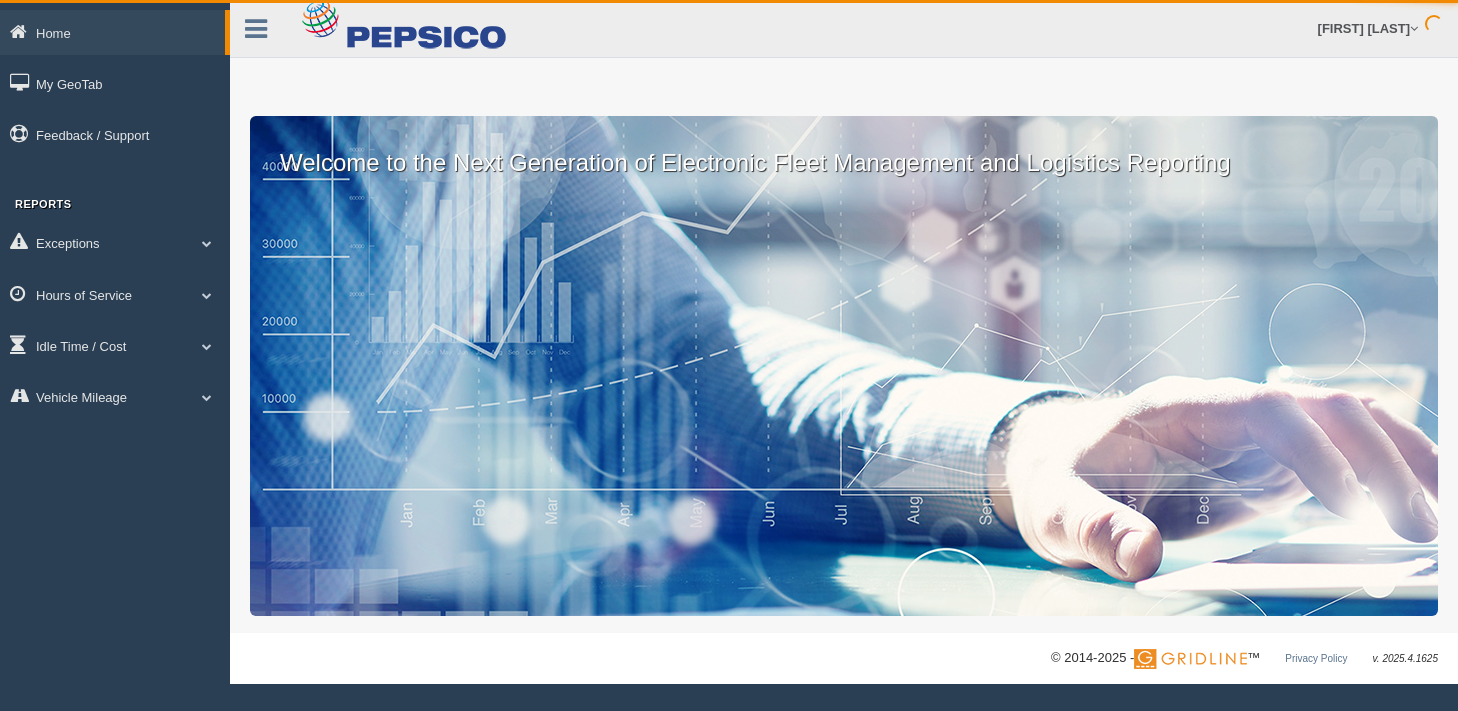 scroll, scrollTop: 0, scrollLeft: 0, axis: both 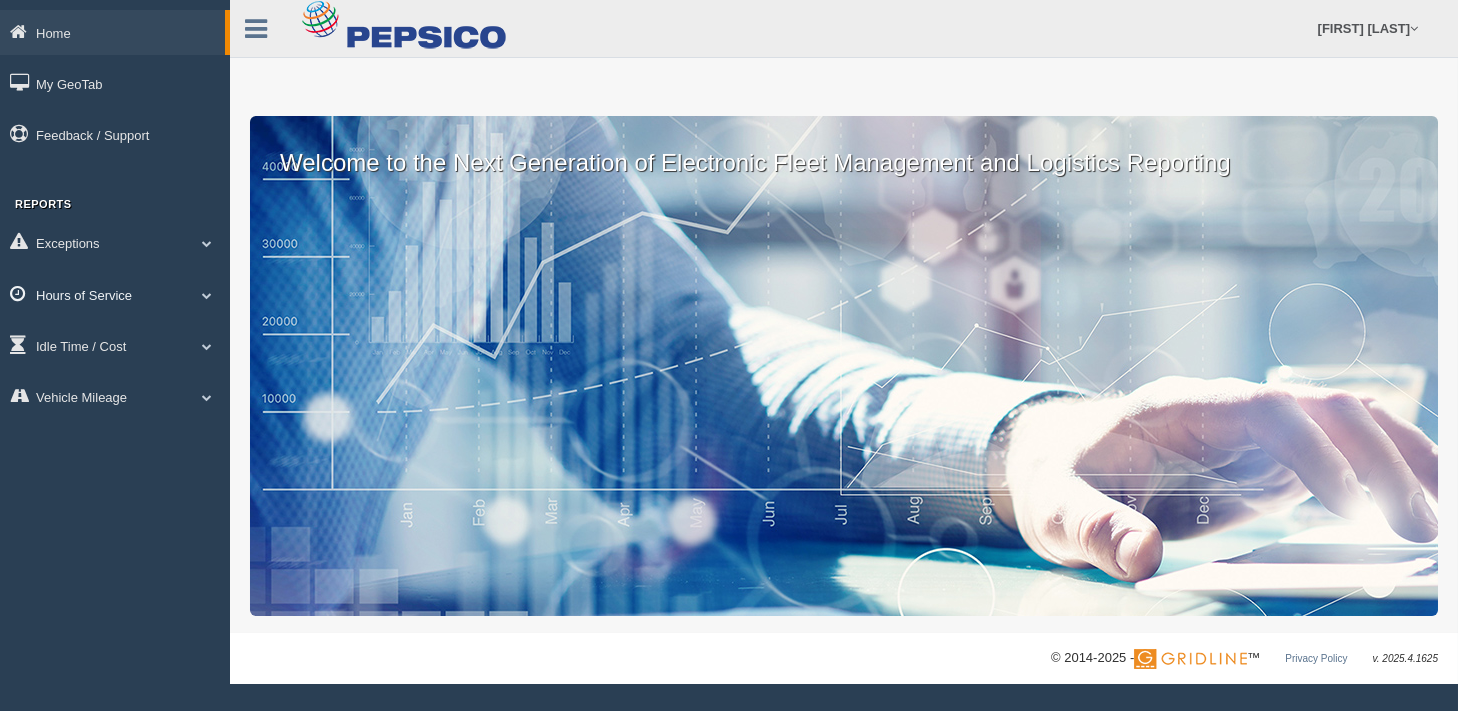 click at bounding box center [207, 295] 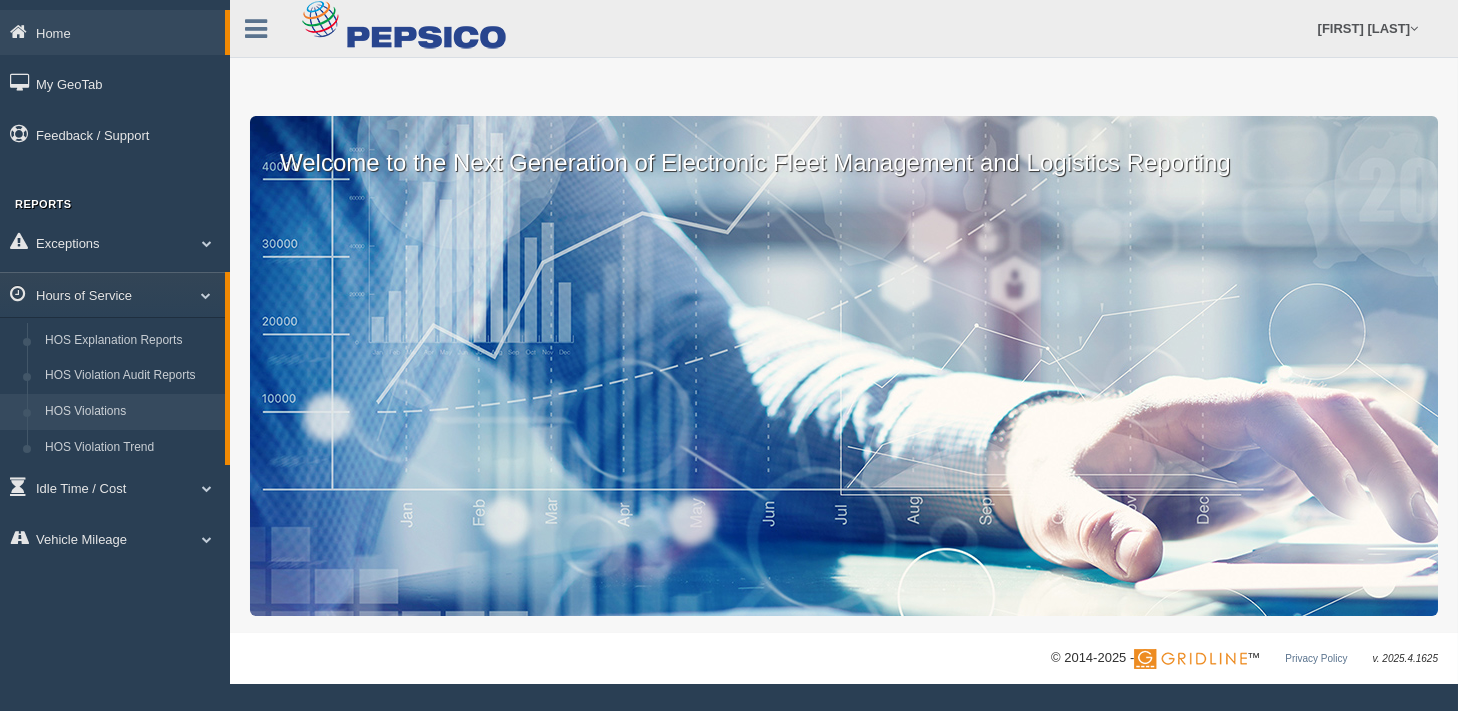 click on "HOS Violations" at bounding box center [130, 412] 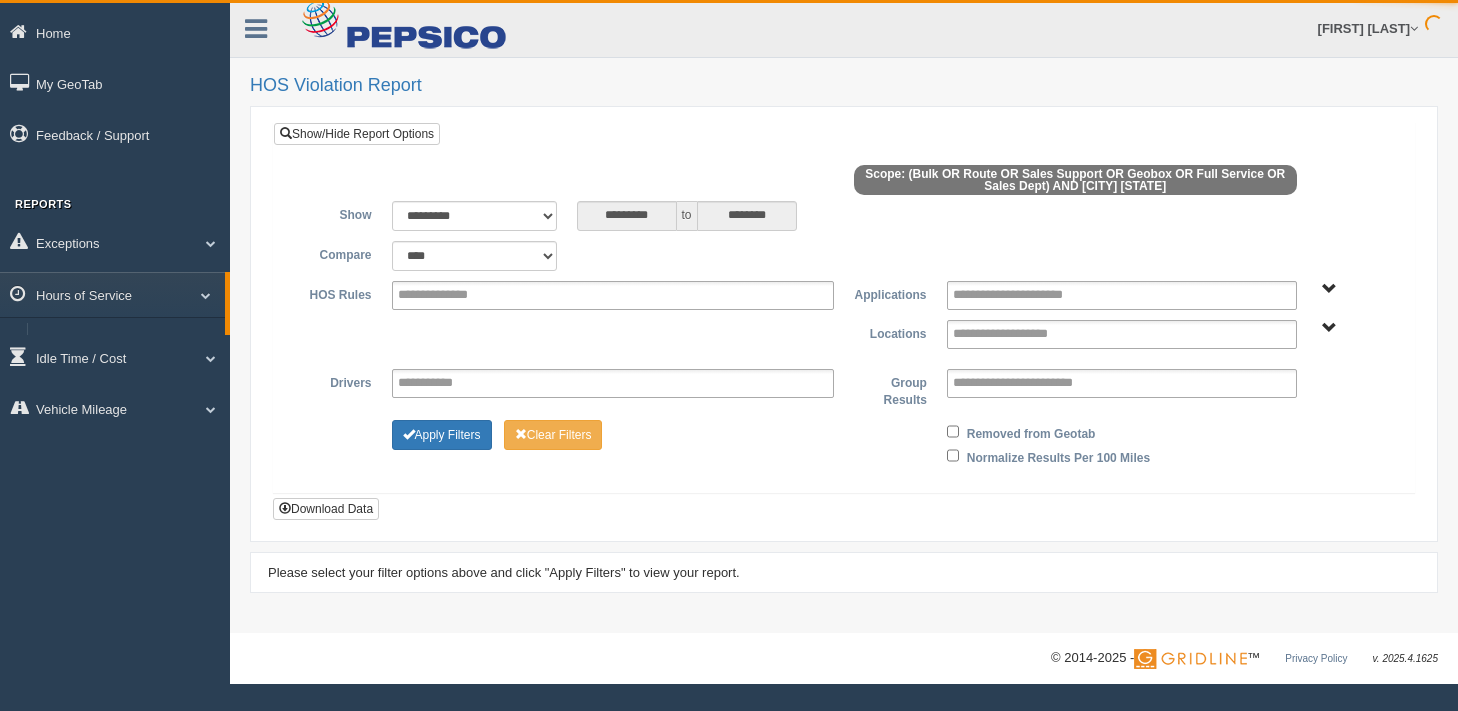 scroll, scrollTop: 0, scrollLeft: 0, axis: both 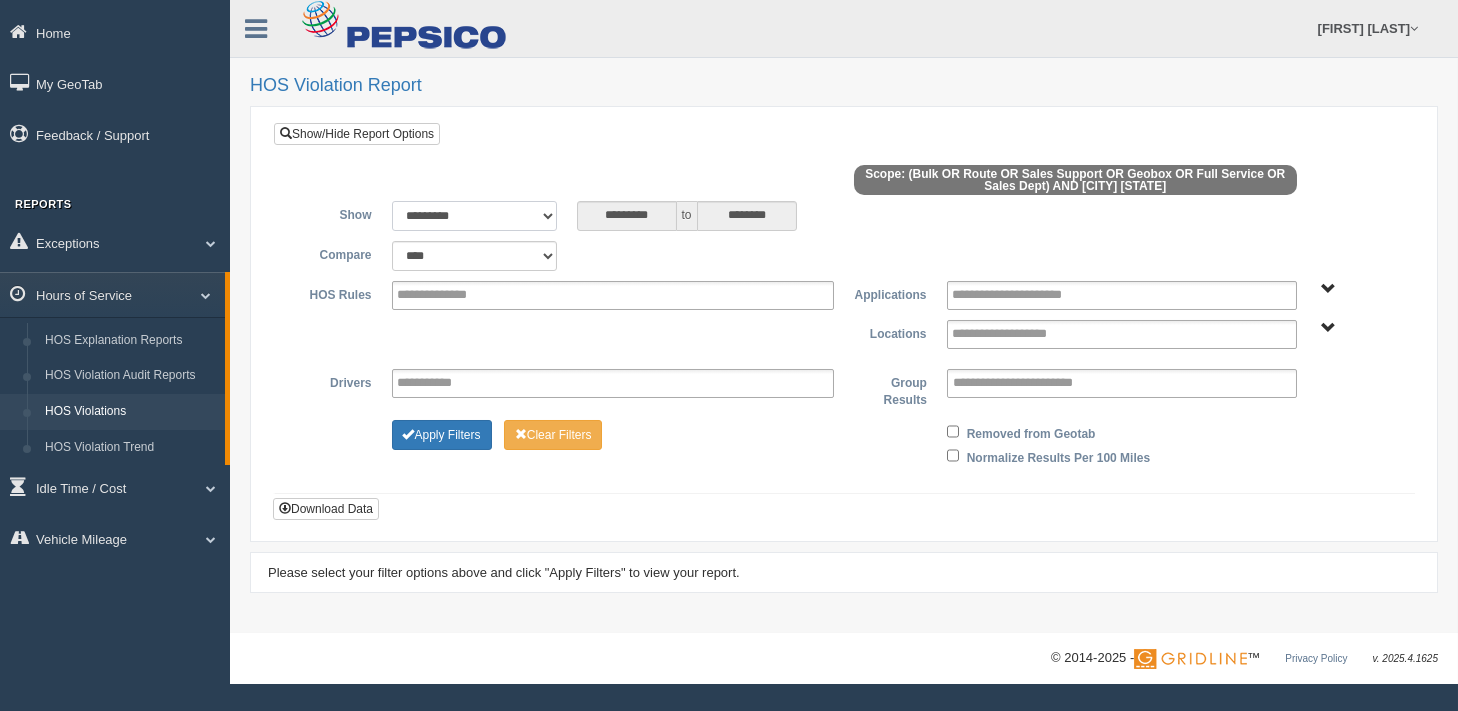 click on "**********" at bounding box center (474, 216) 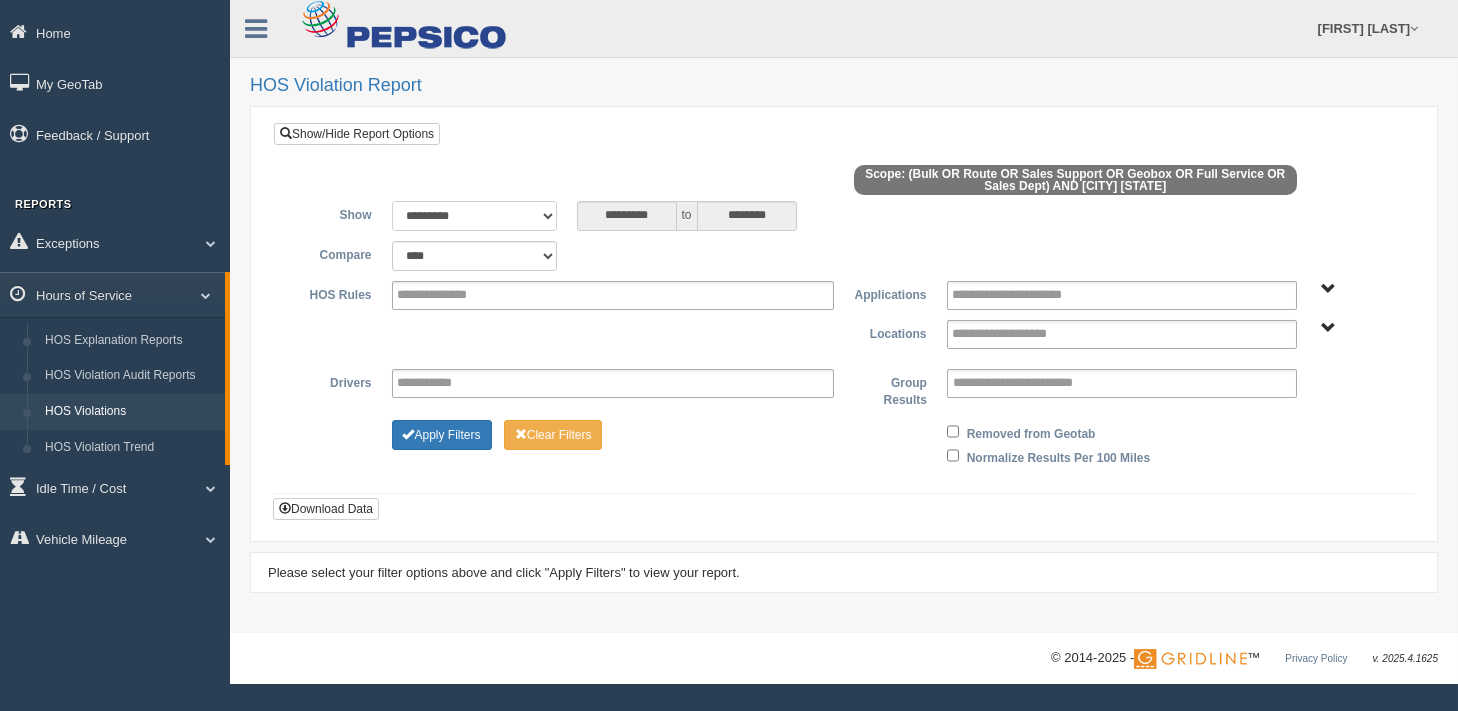 select on "******" 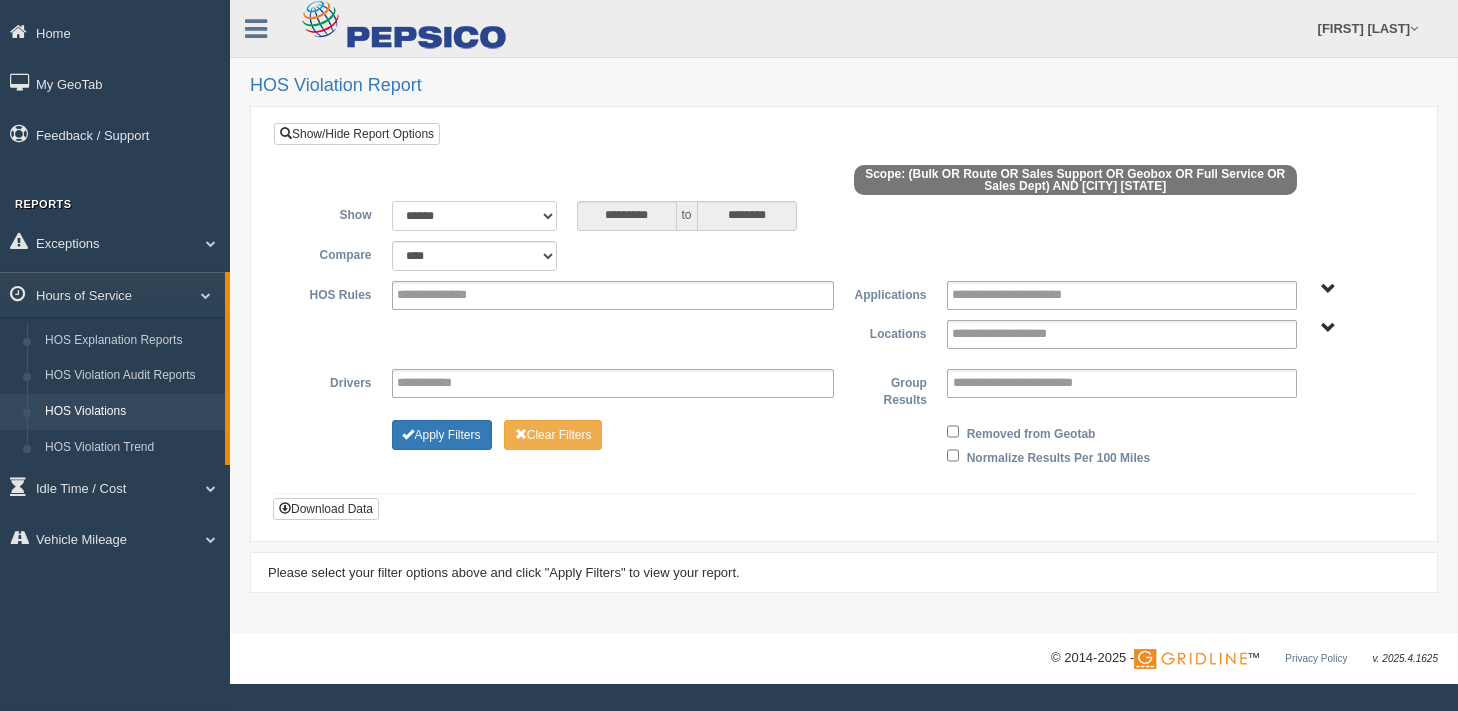 click on "**********" at bounding box center (474, 216) 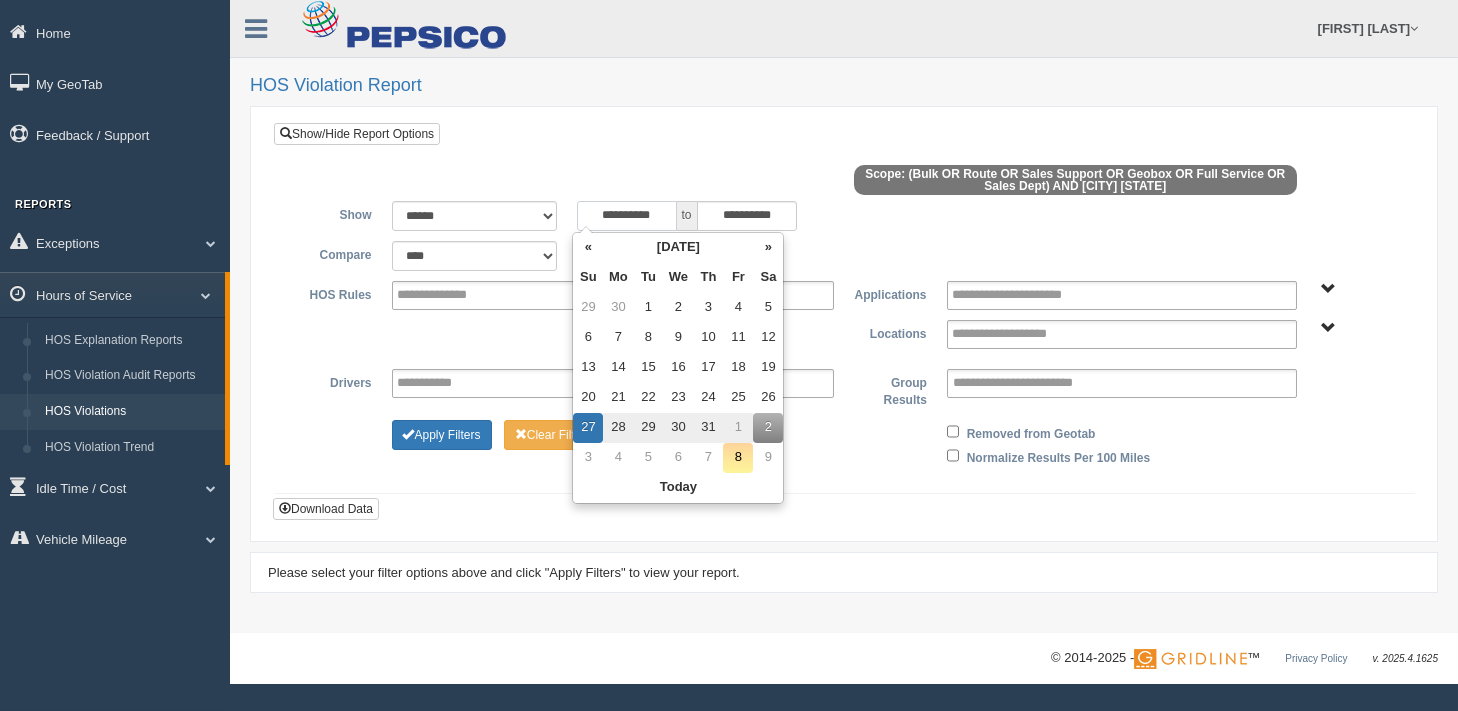 click on "**********" at bounding box center [627, 216] 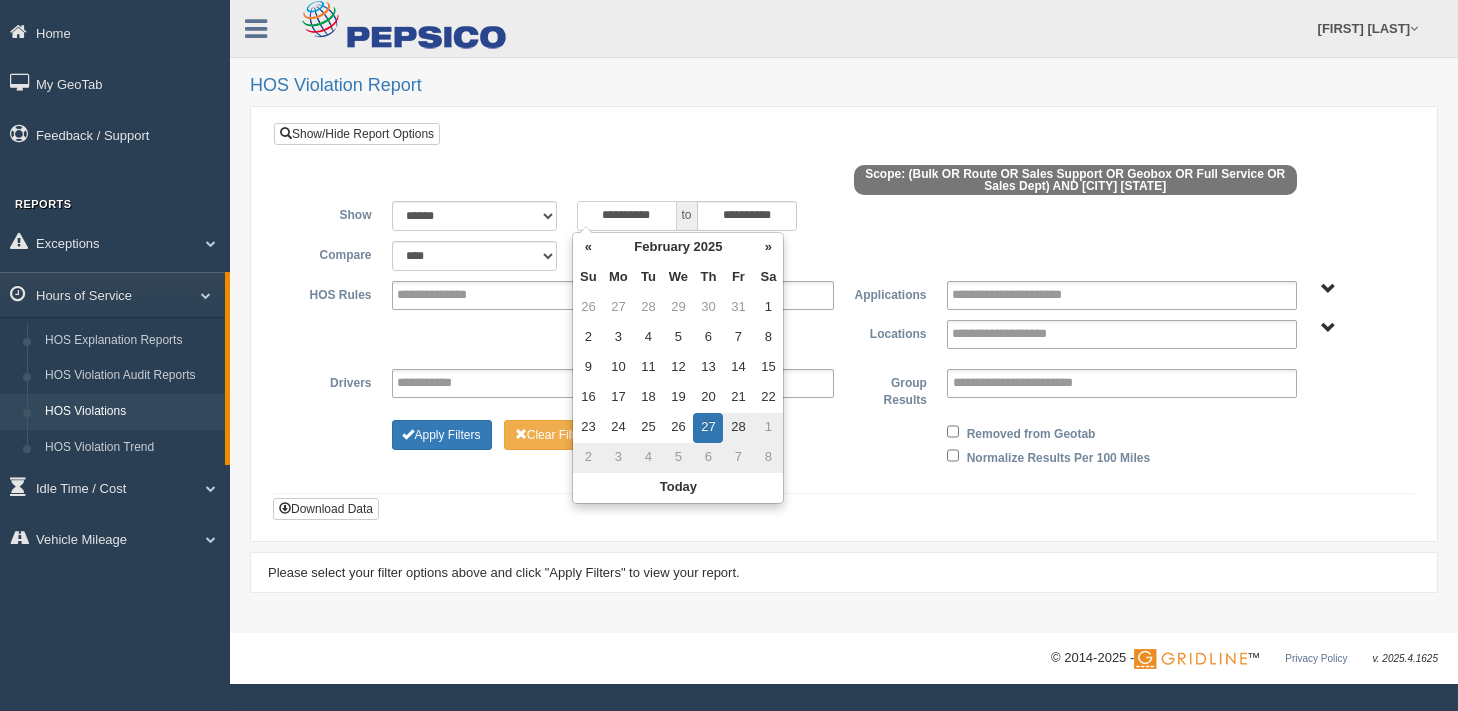 type on "**********" 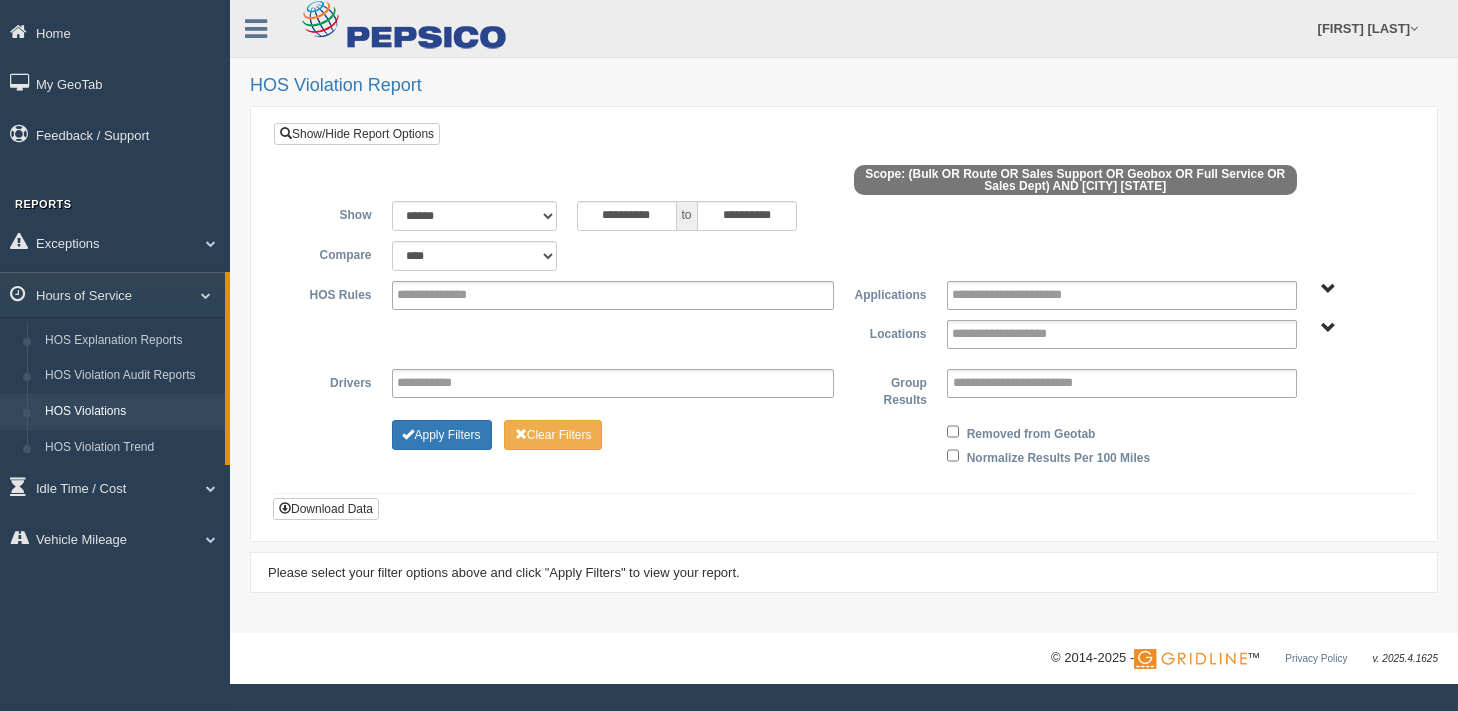 click on "**********" at bounding box center (844, 321) 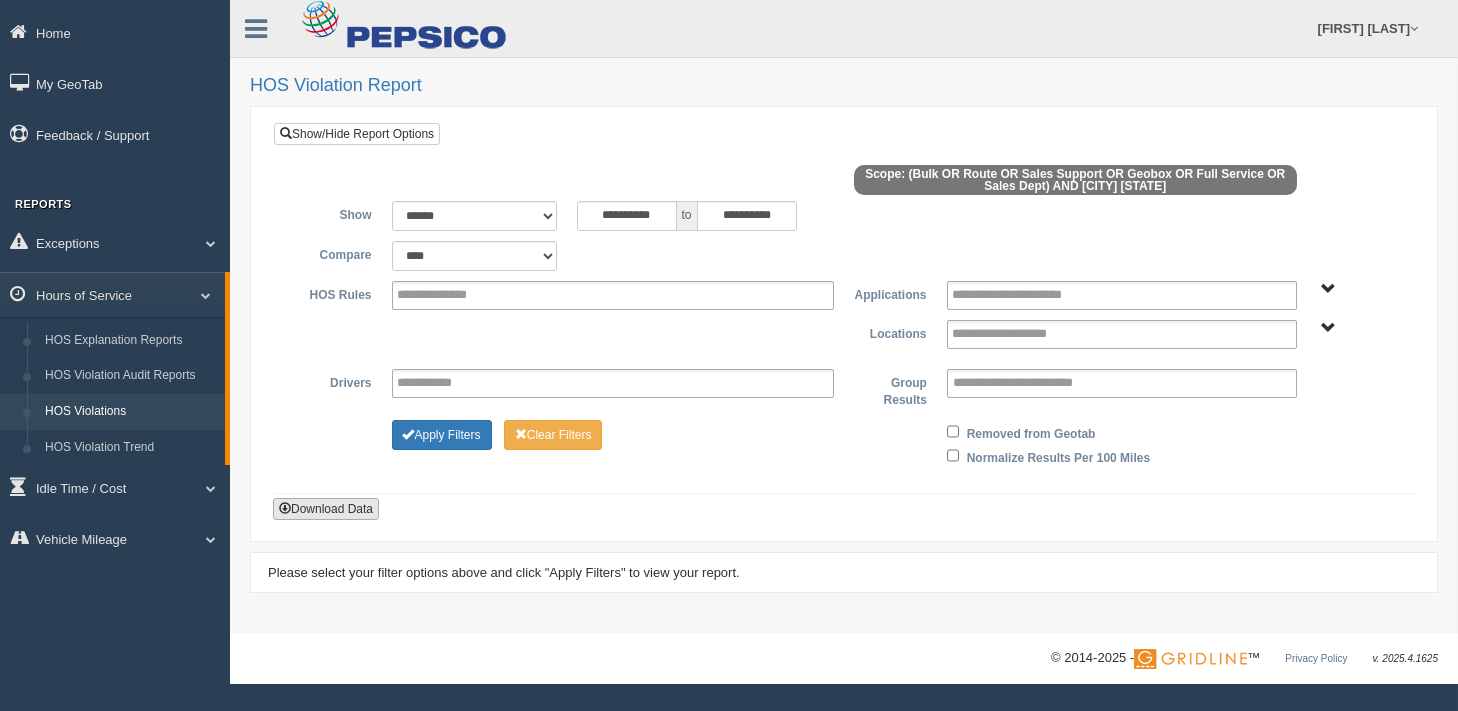 click on "Download Data" at bounding box center [326, 509] 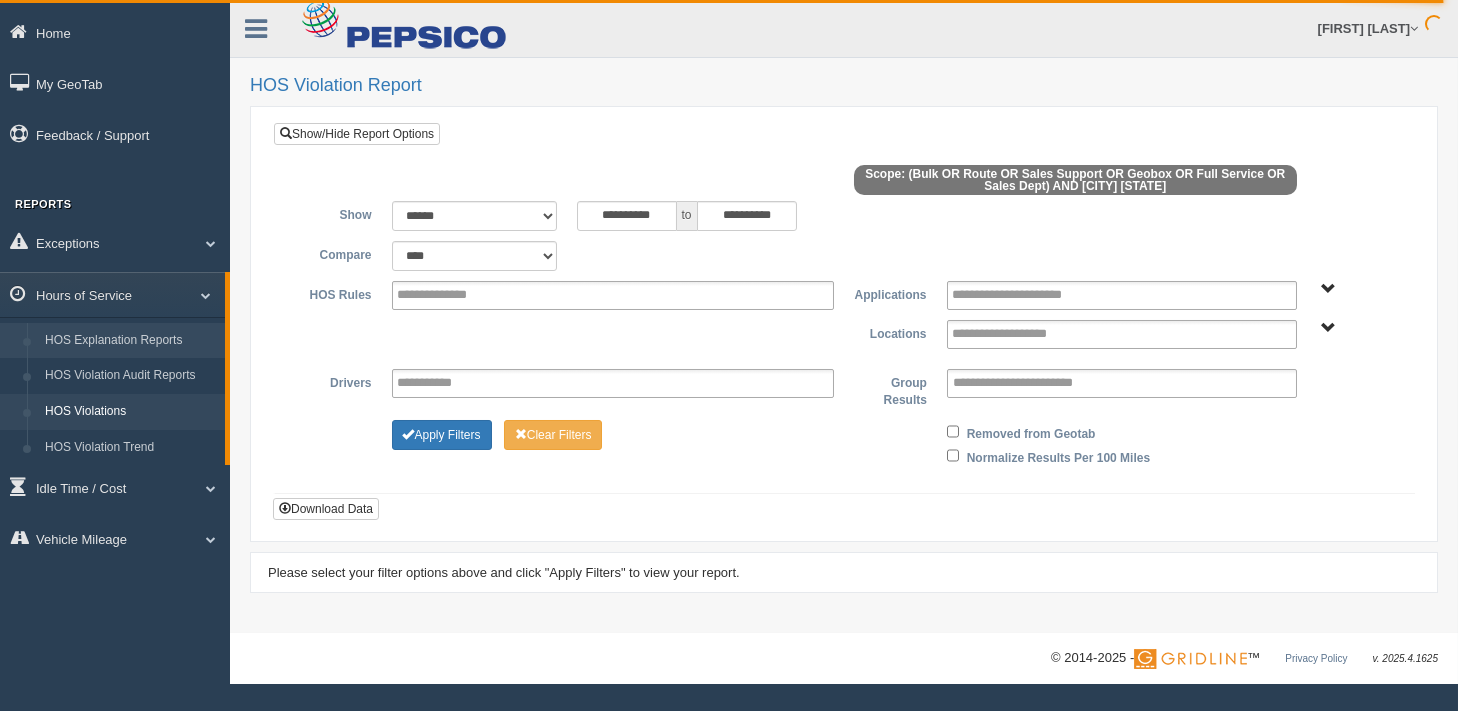 click on "HOS Explanation Reports" at bounding box center [130, 341] 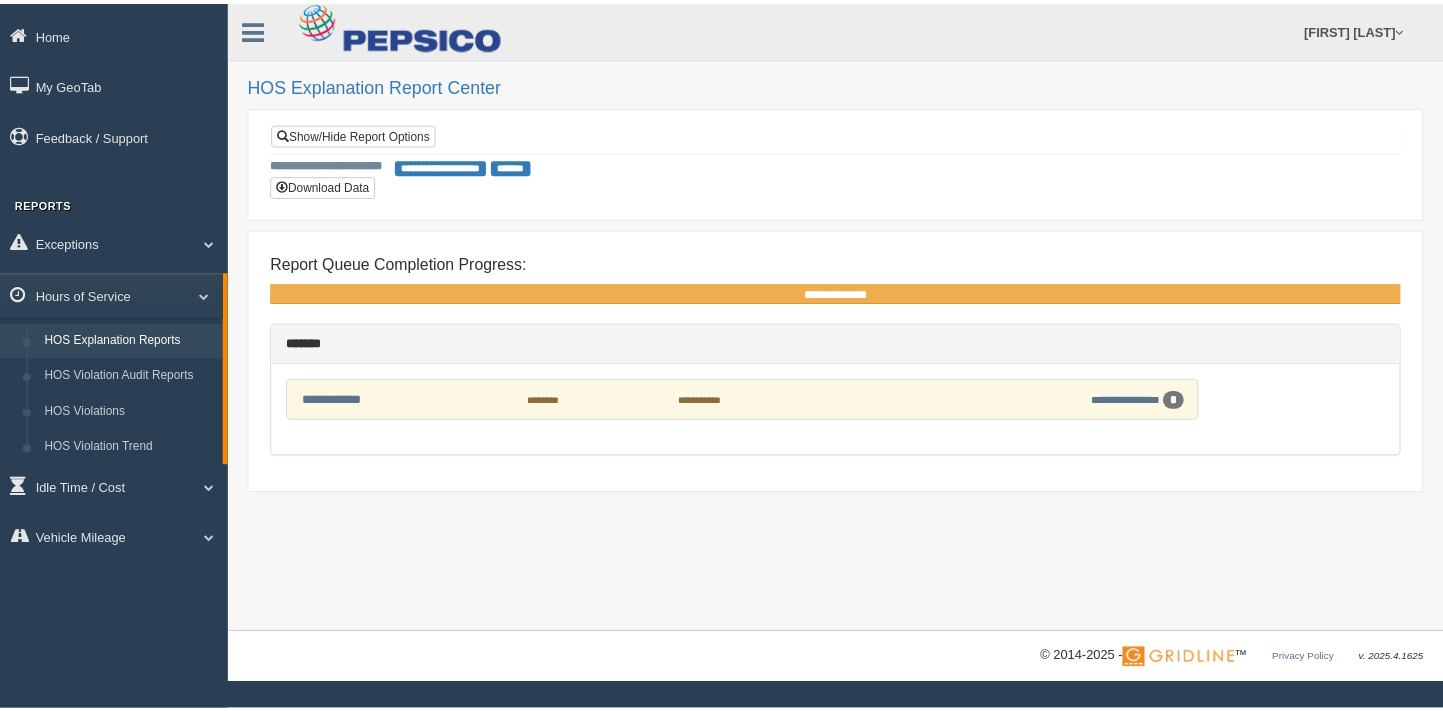 scroll, scrollTop: 0, scrollLeft: 0, axis: both 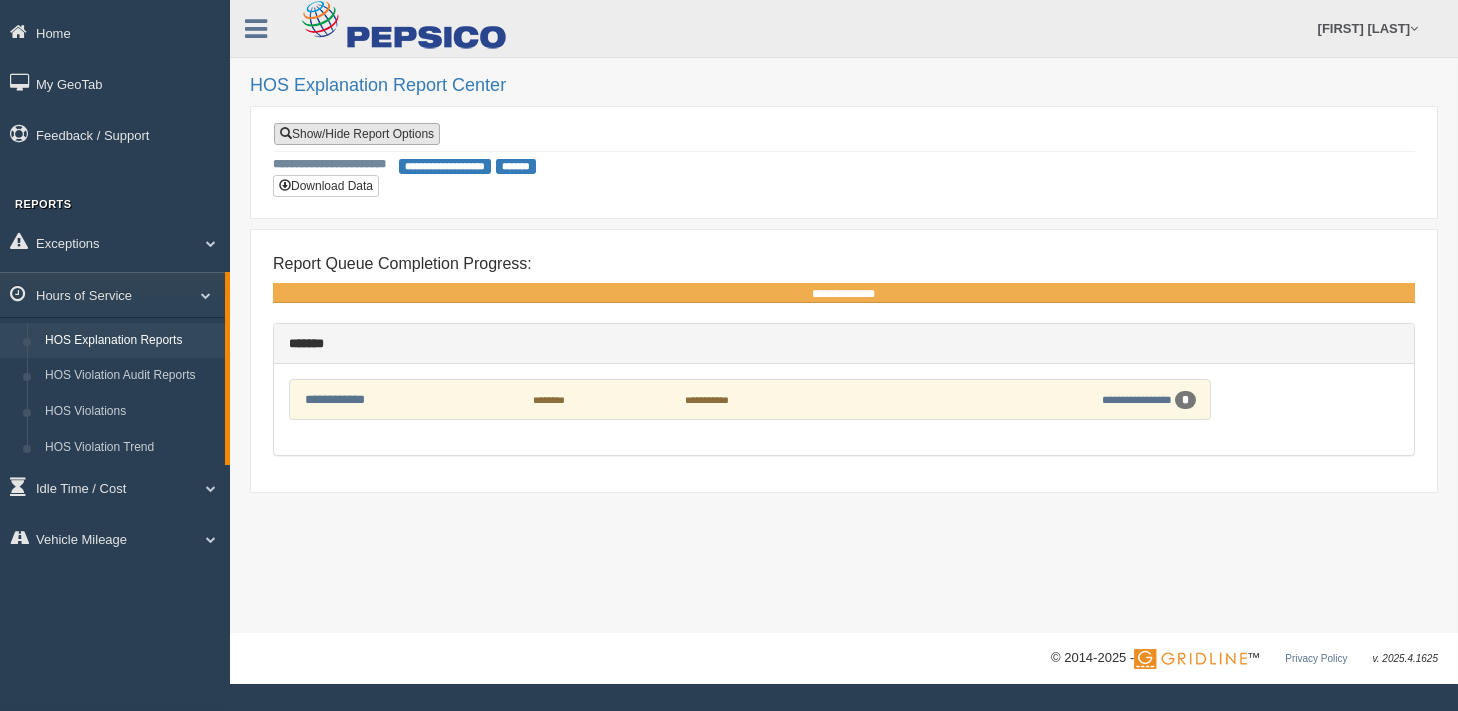 click on "Show/Hide Report Options" at bounding box center [357, 134] 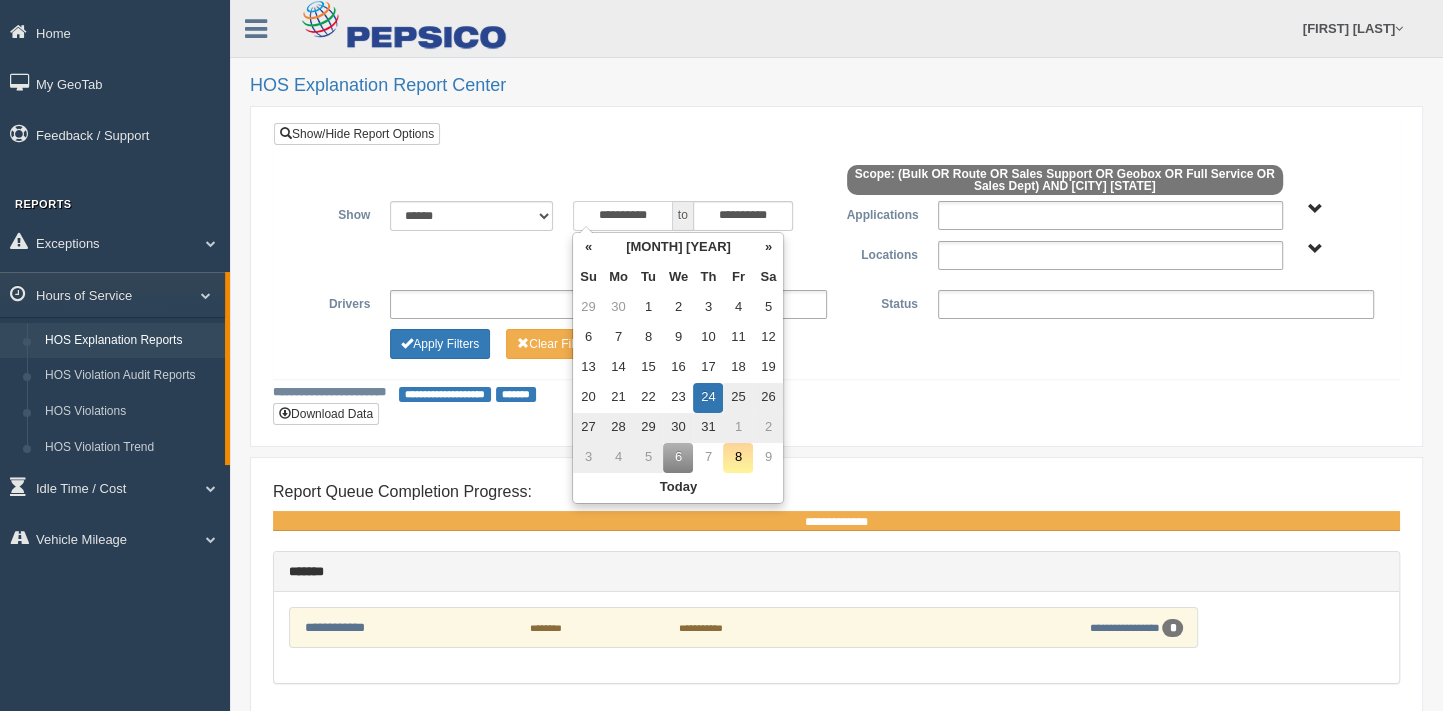 click on "**********" at bounding box center (623, 216) 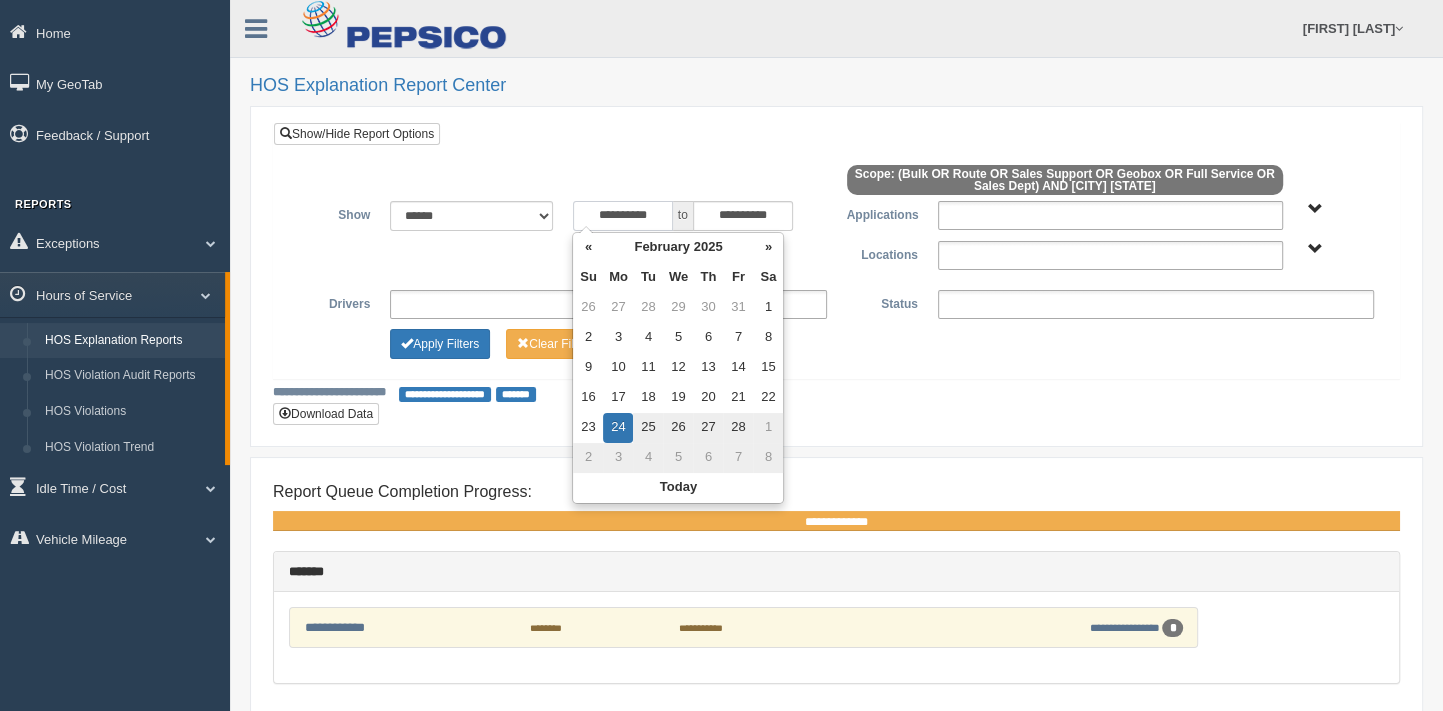 drag, startPoint x: 622, startPoint y: 219, endPoint x: 609, endPoint y: 219, distance: 13 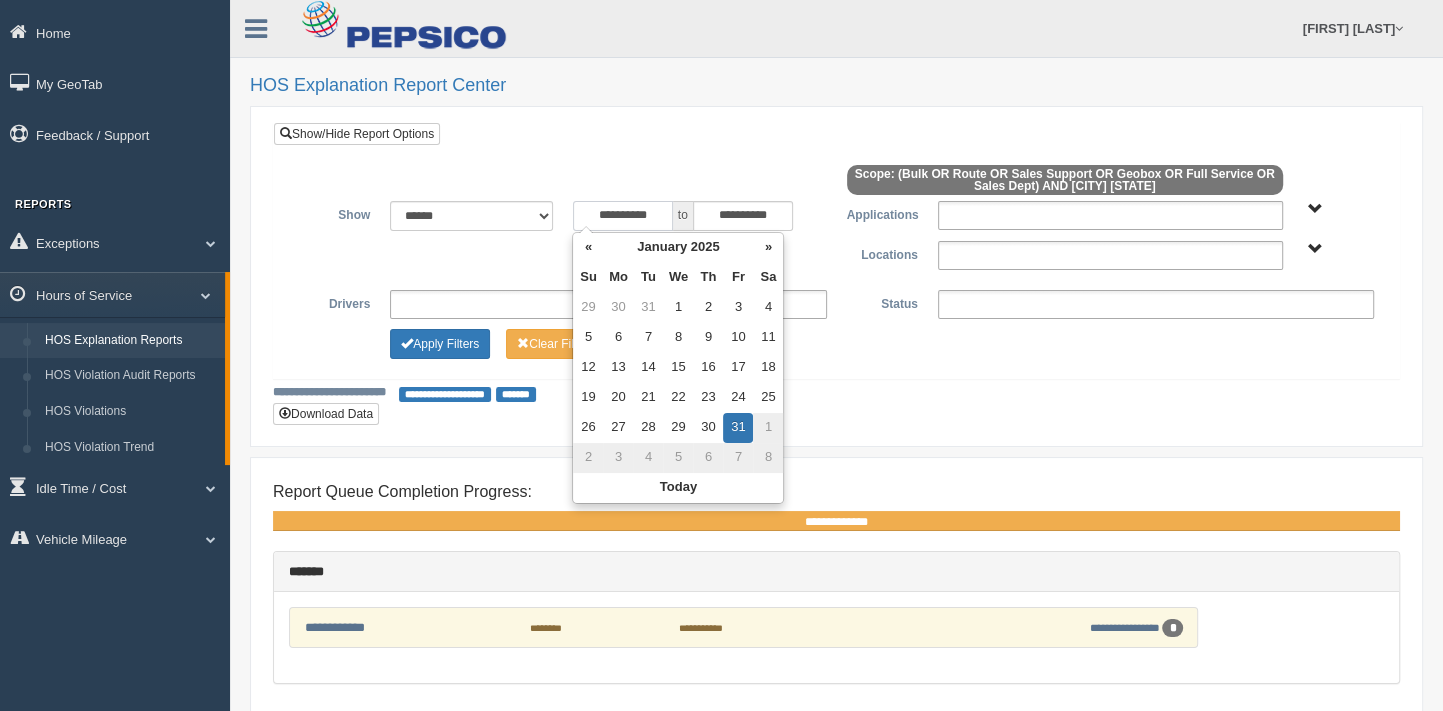 type on "**********" 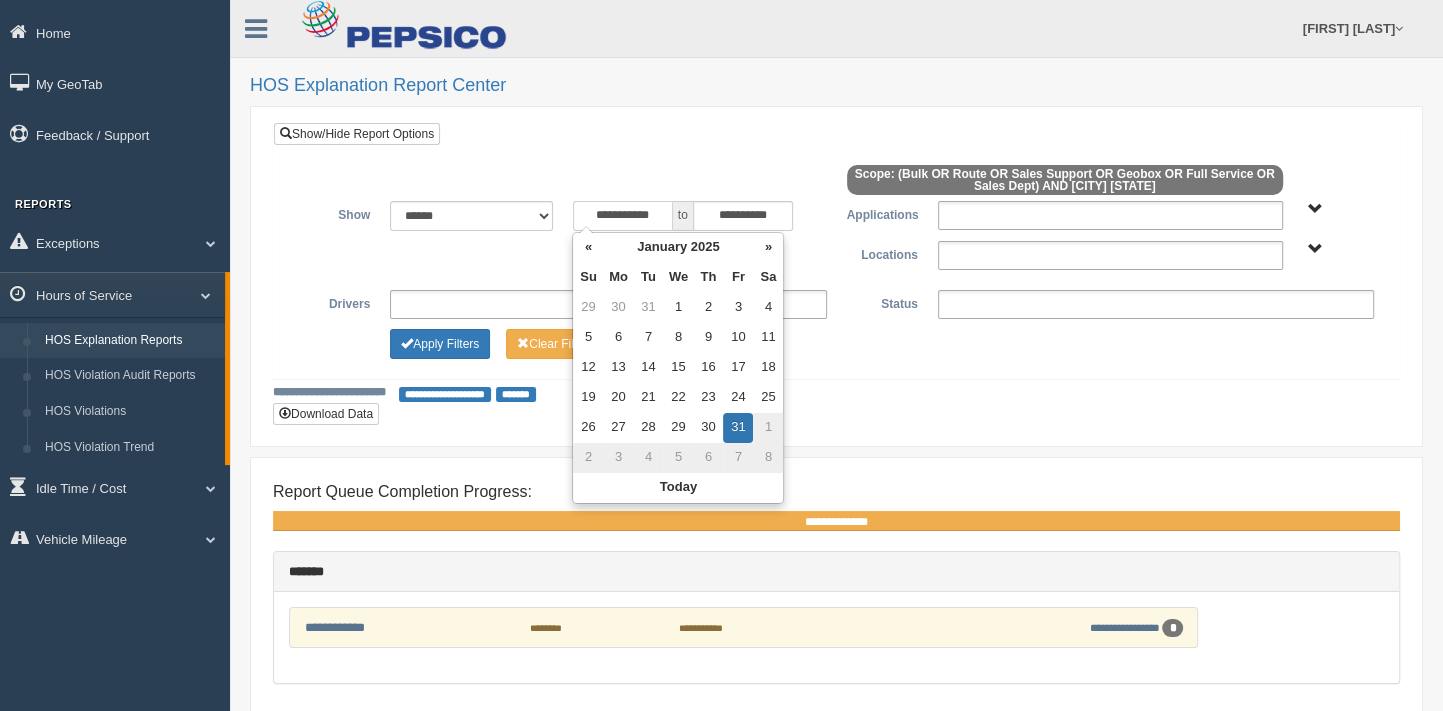 type on "**********" 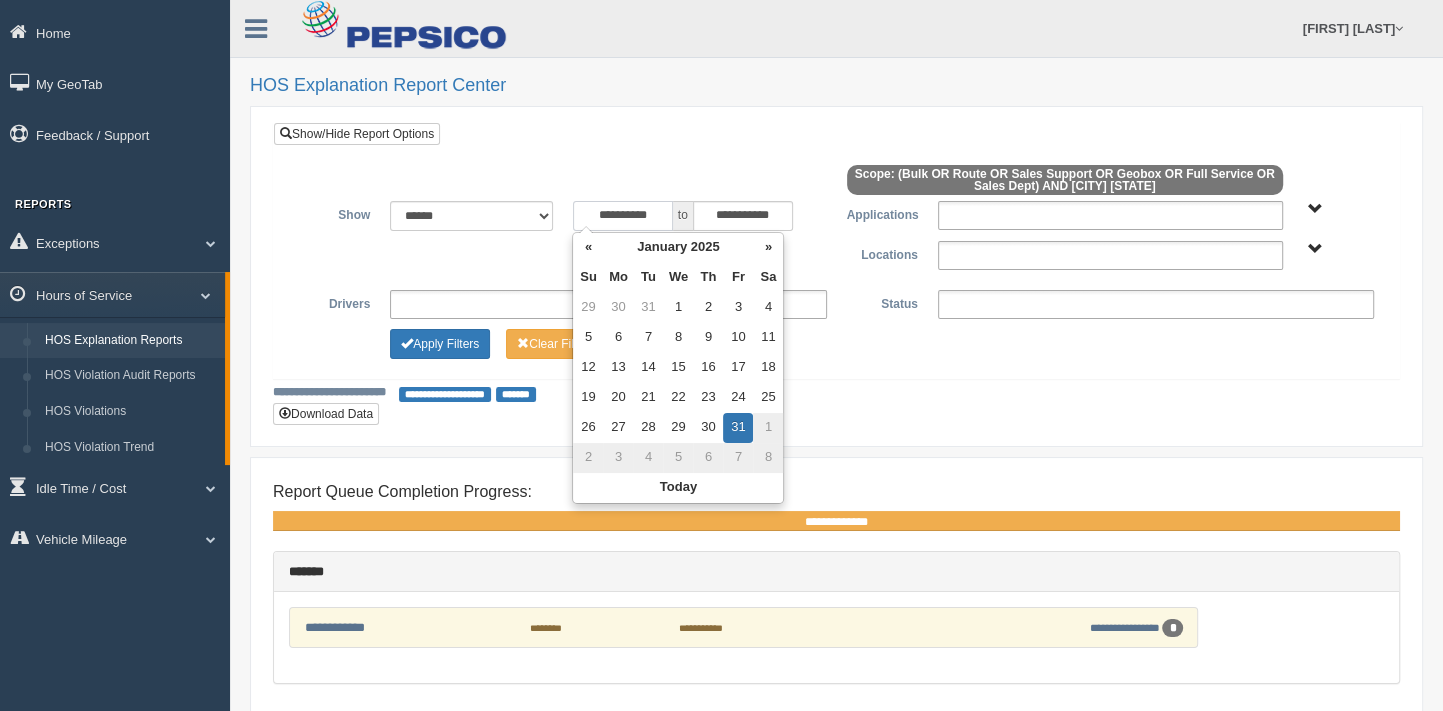 click on "**********" at bounding box center (623, 216) 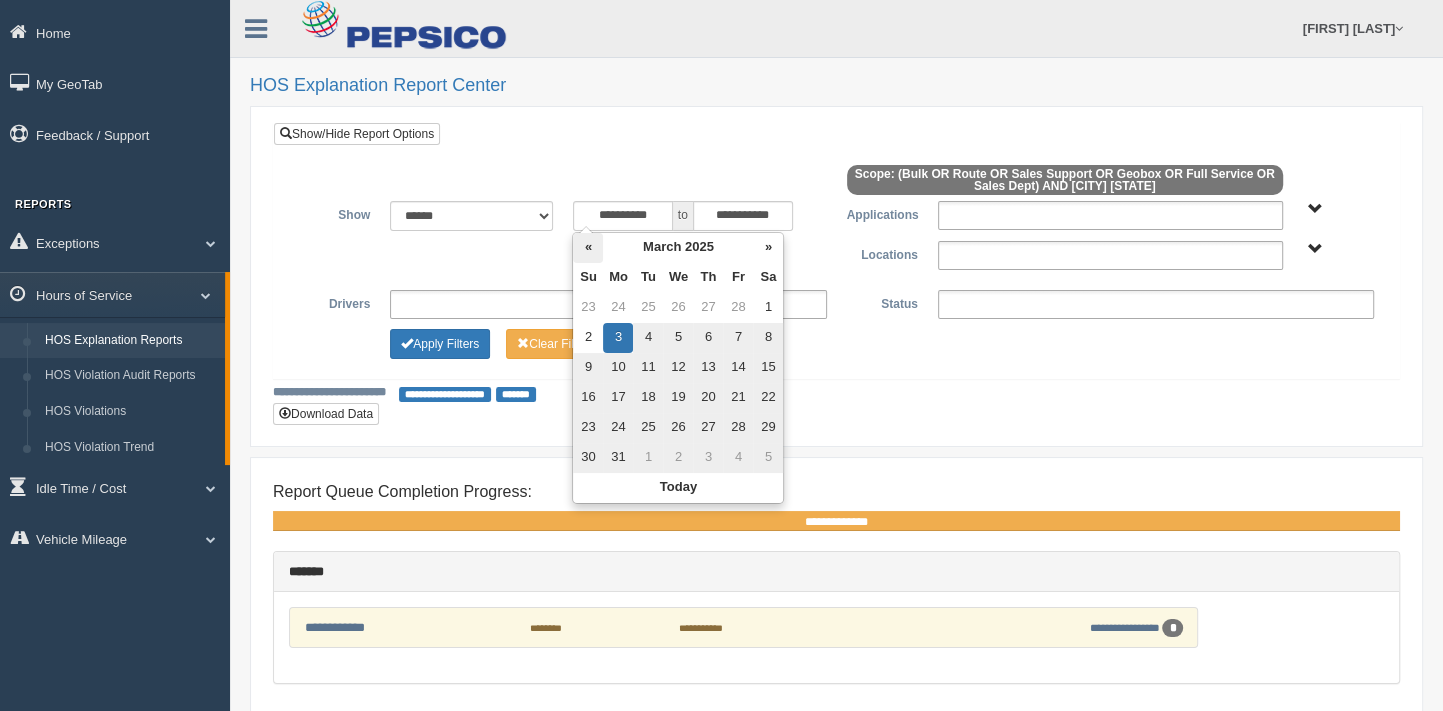click on "«" at bounding box center [588, 248] 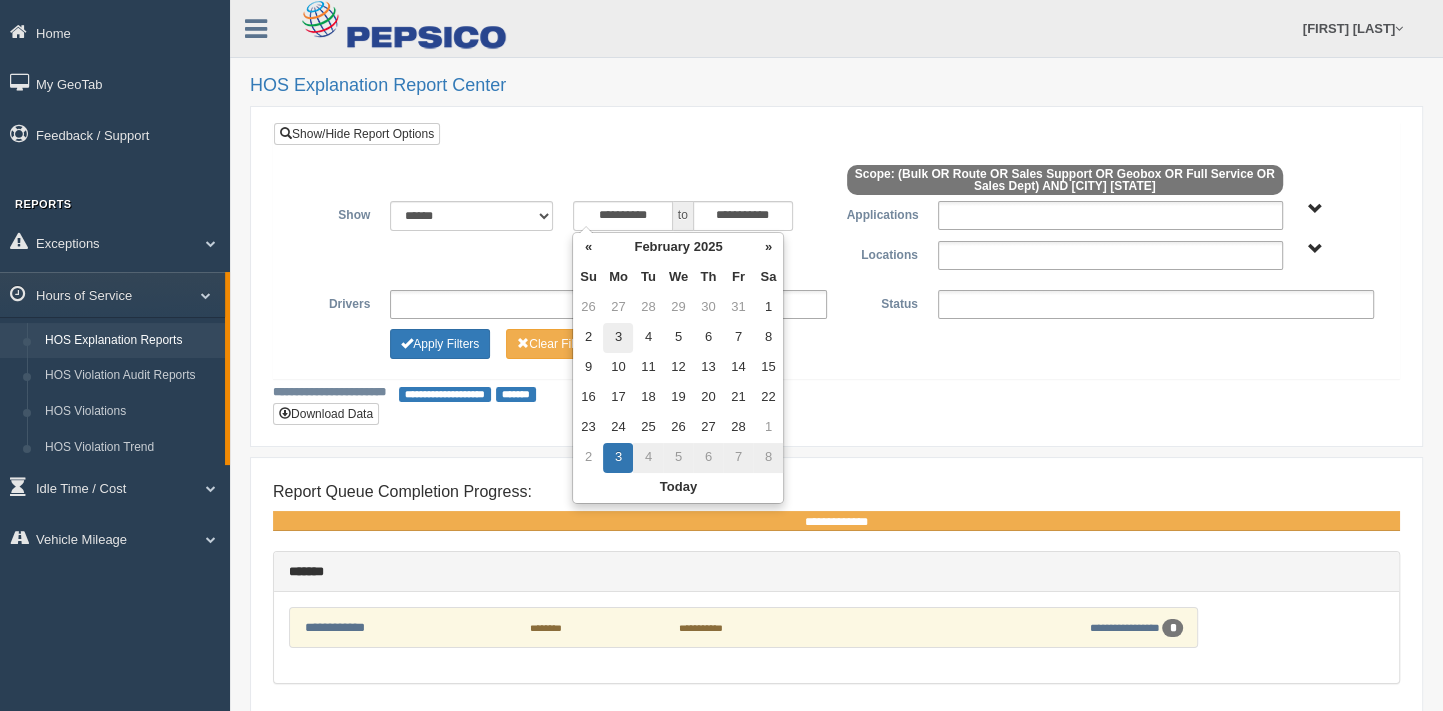 click on "3" at bounding box center [618, 338] 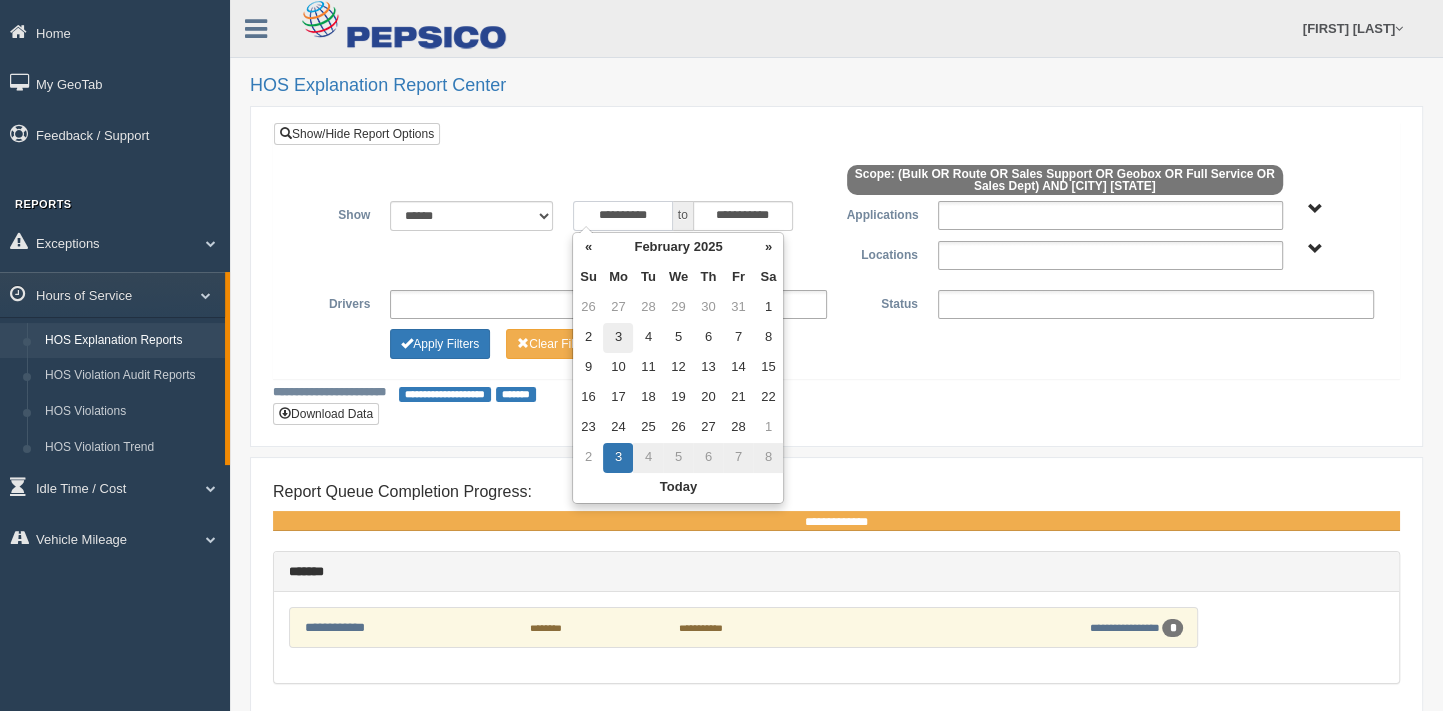 type on "**********" 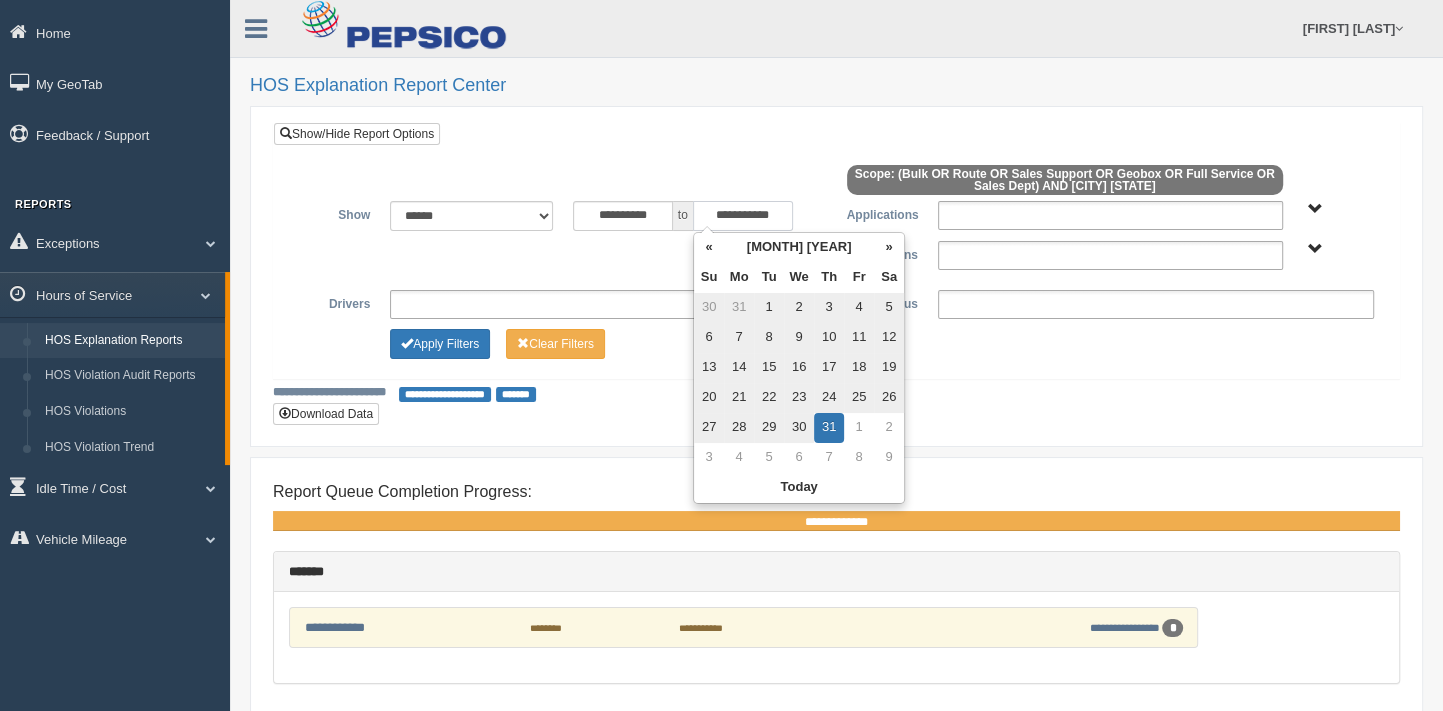 click on "**********" at bounding box center [743, 216] 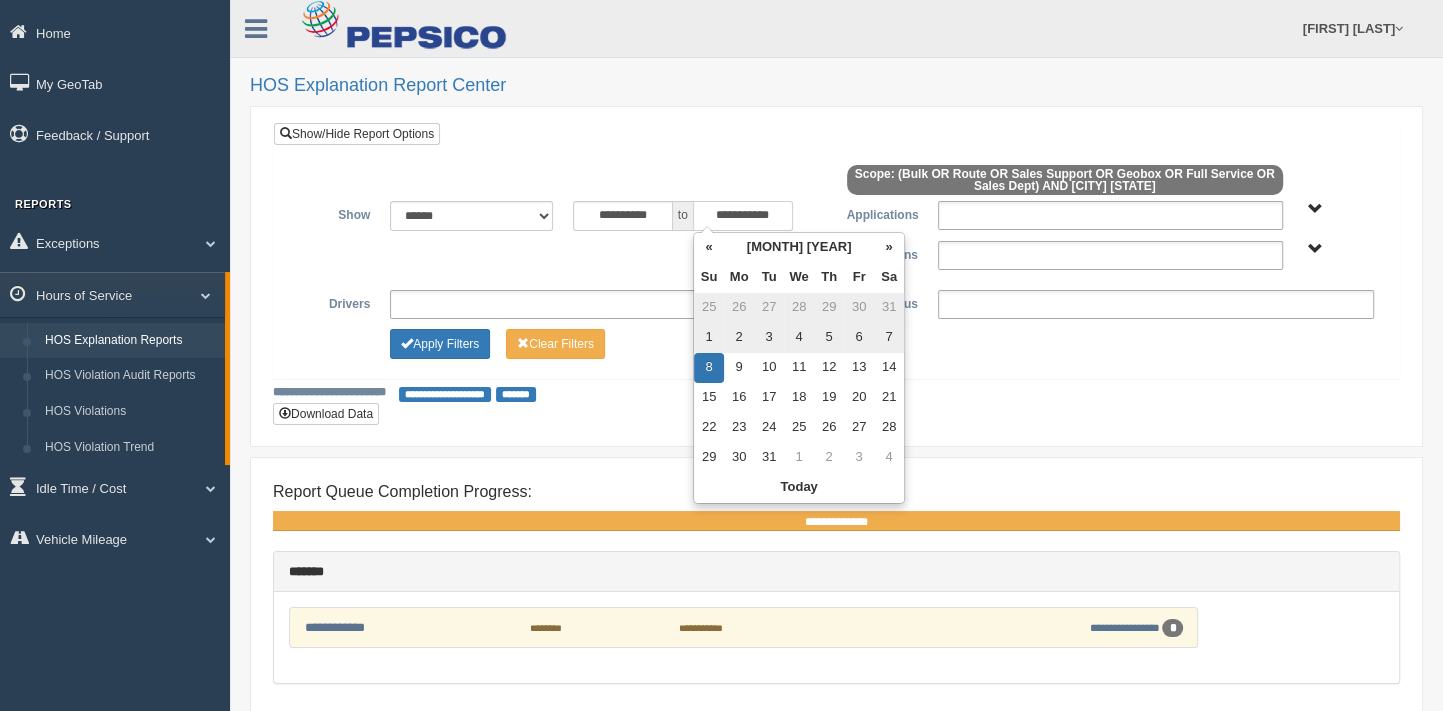 click on "**********" at bounding box center (743, 216) 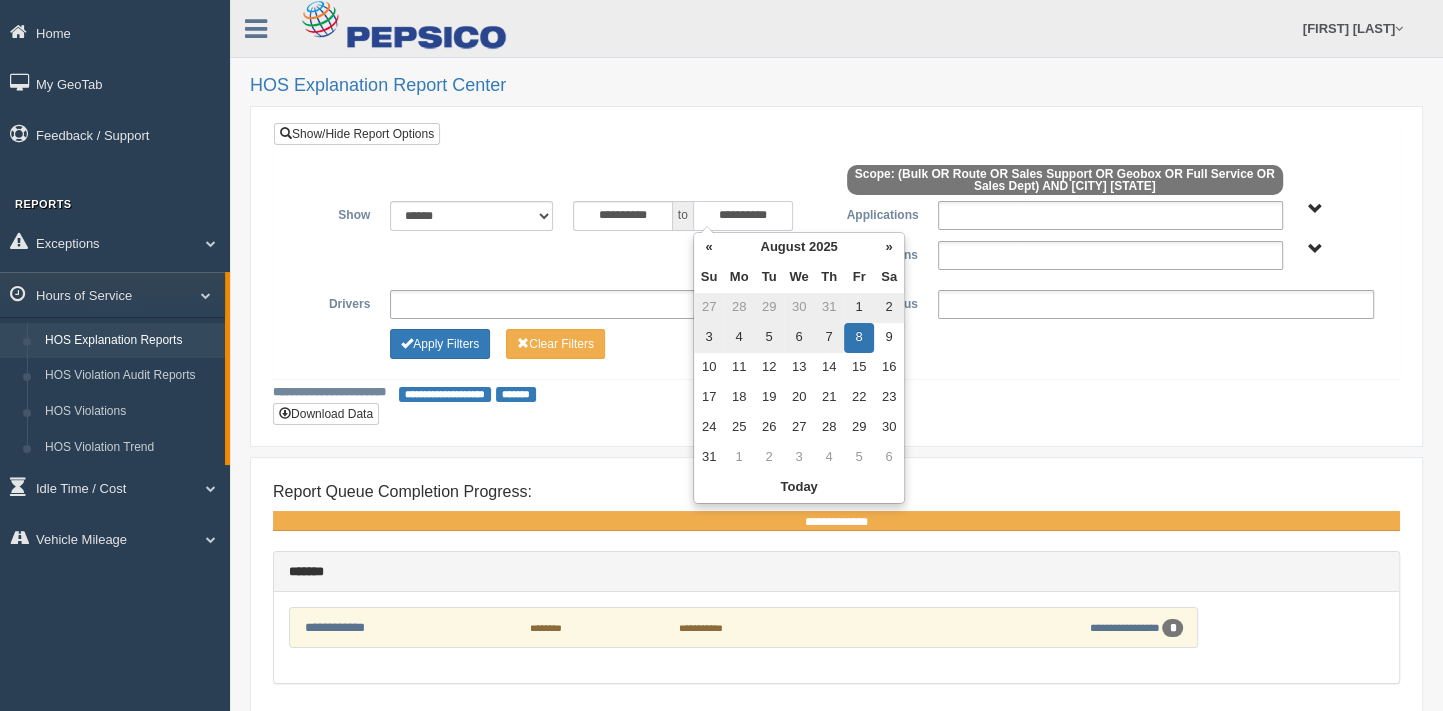 type on "**********" 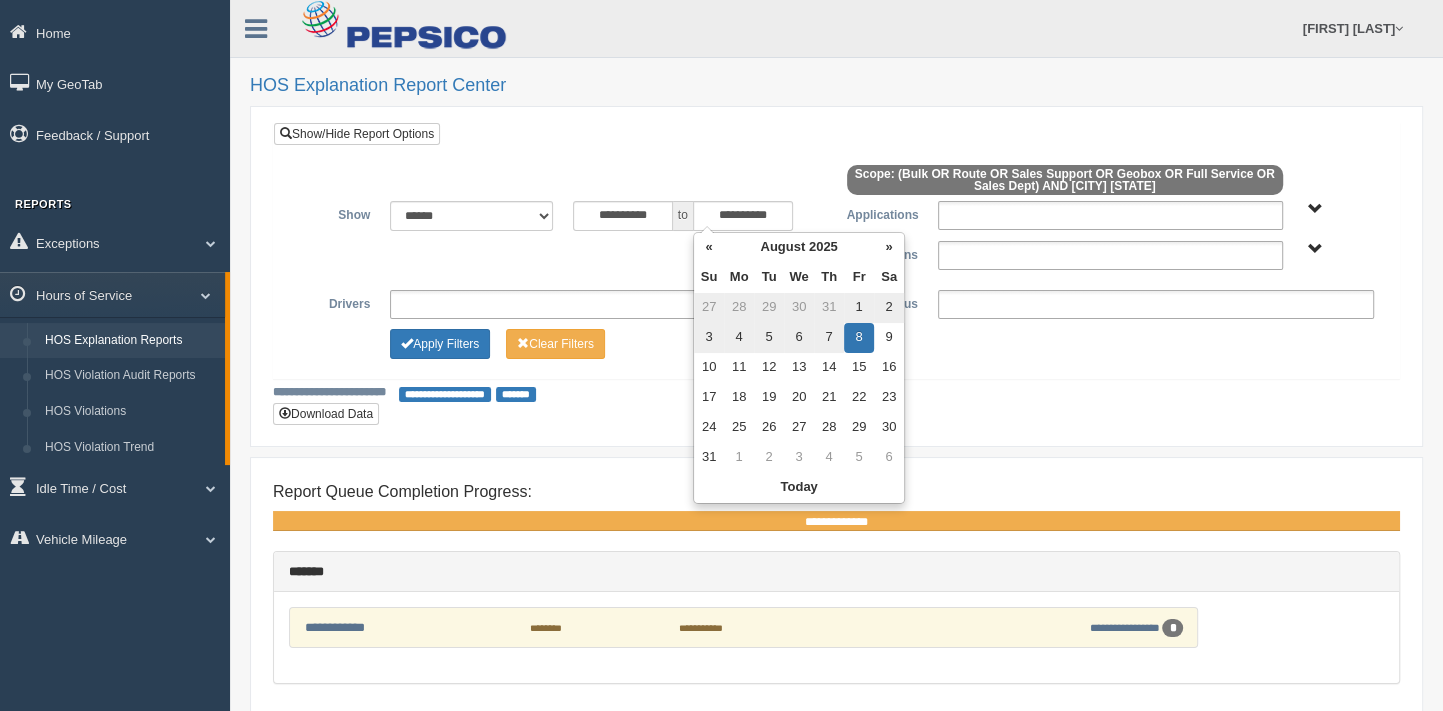 click on "**********" at bounding box center [836, 250] 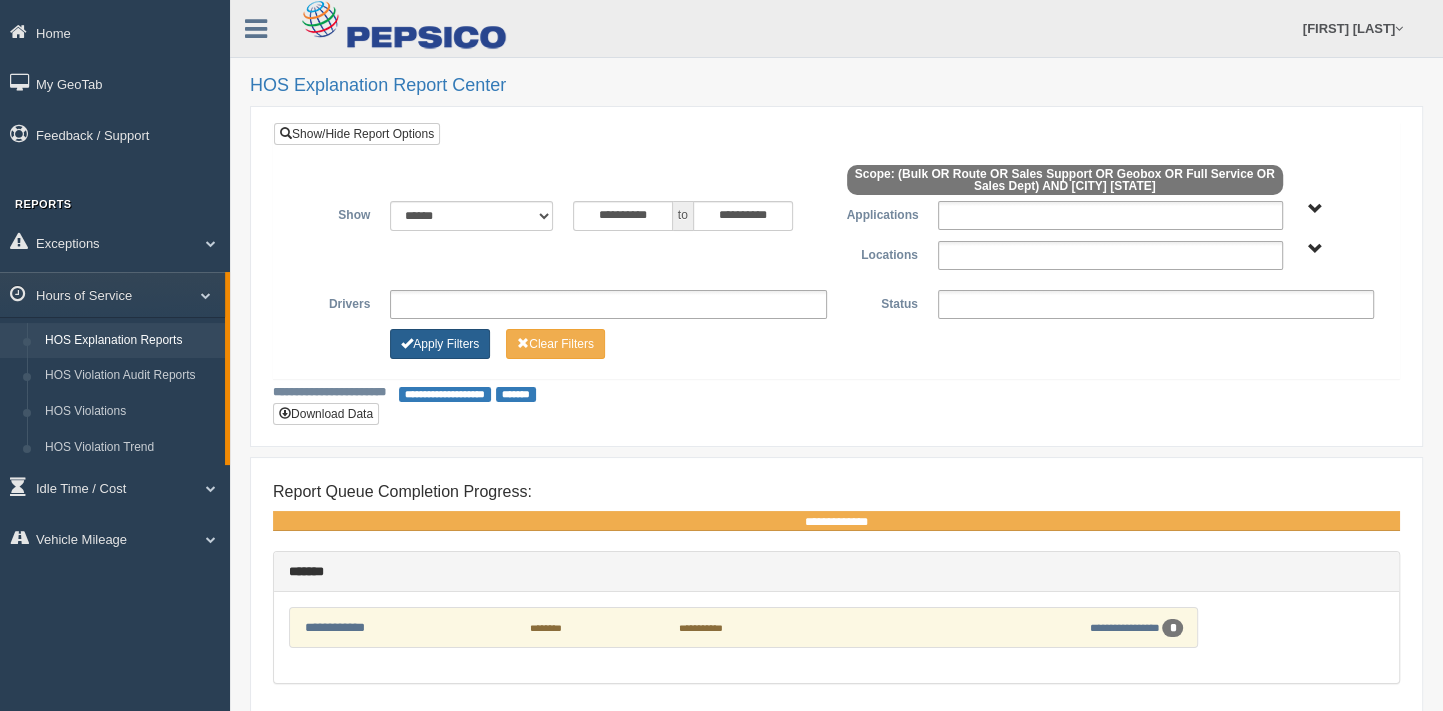 click on "Apply Filters" at bounding box center (440, 344) 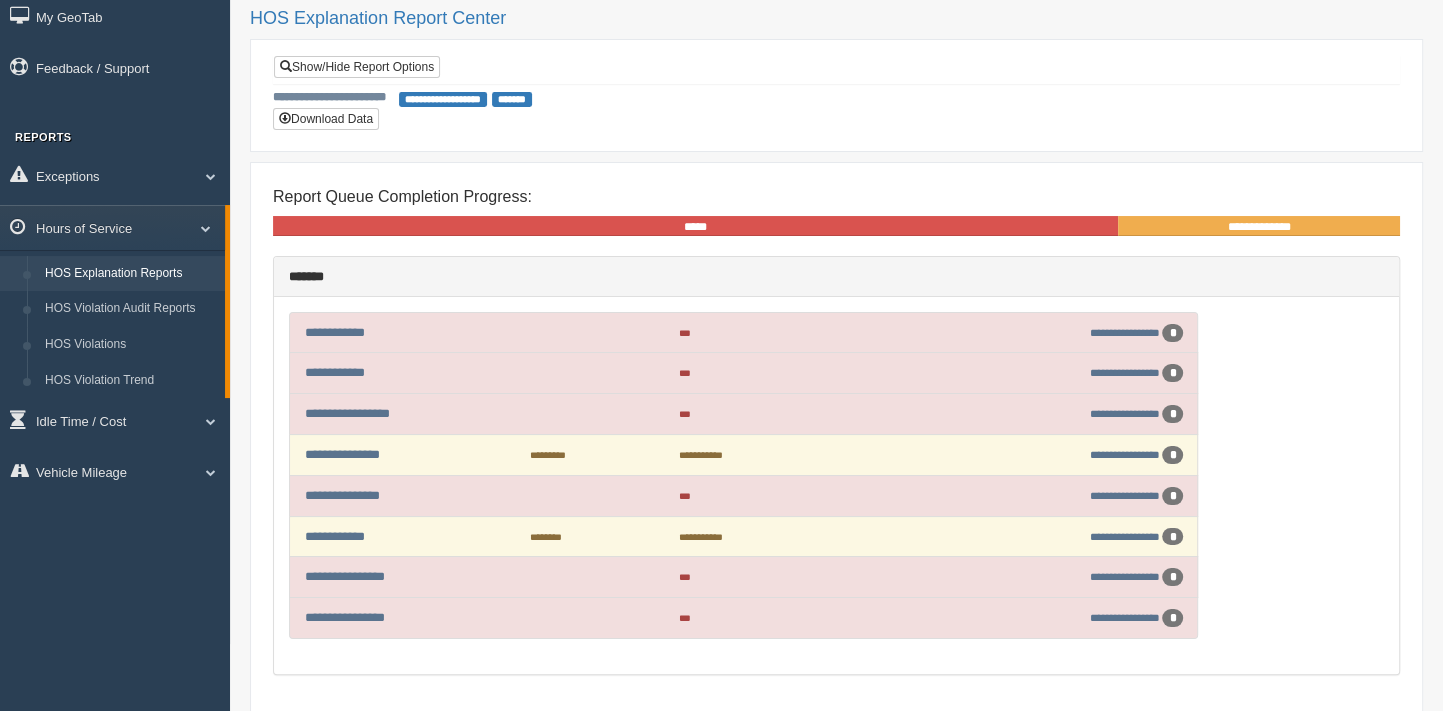 scroll, scrollTop: 100, scrollLeft: 0, axis: vertical 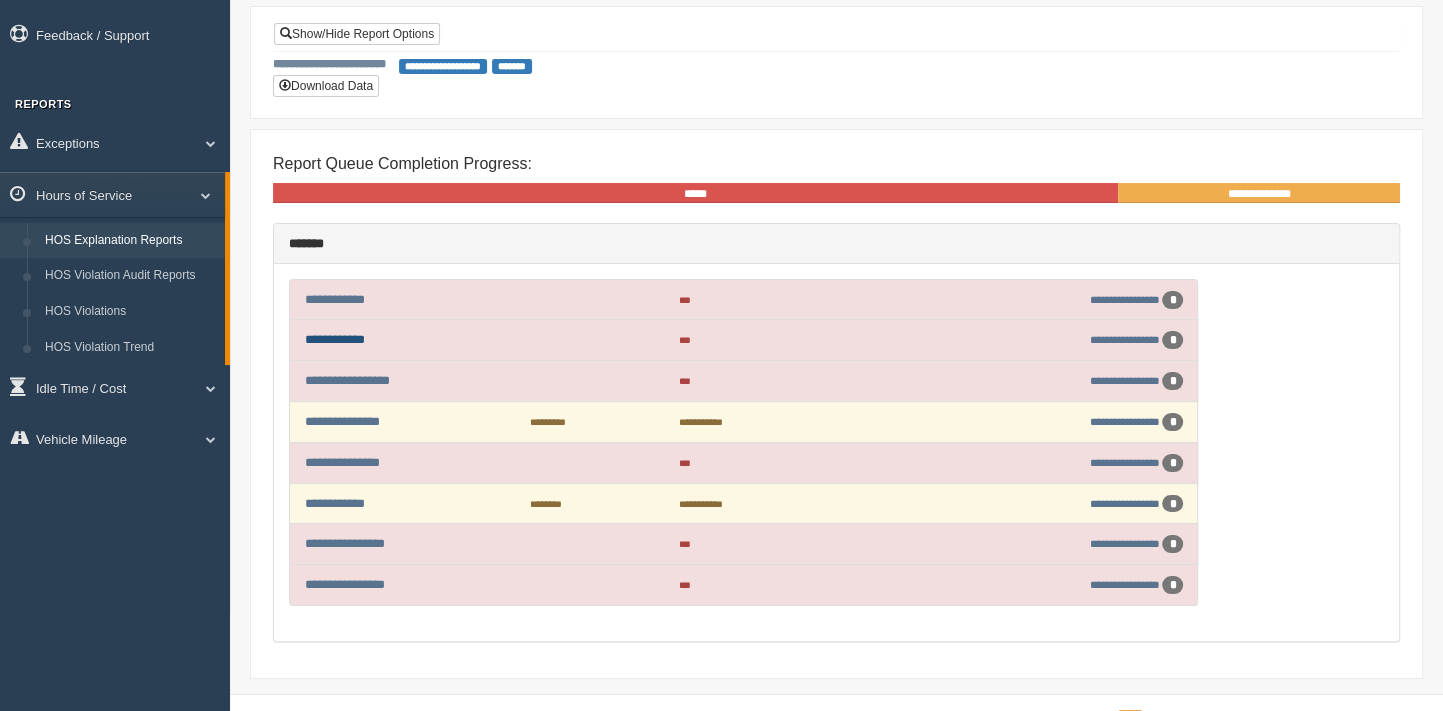 click on "**********" at bounding box center (335, 339) 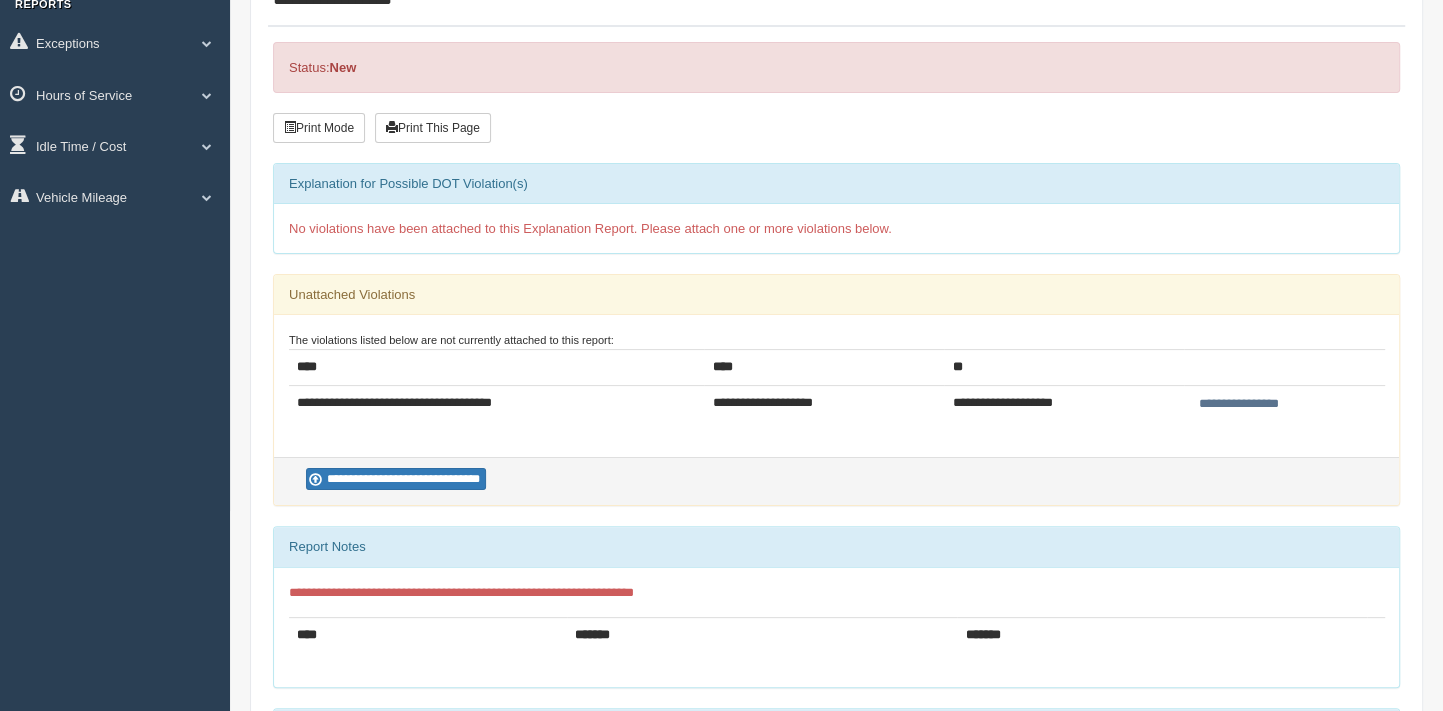 scroll, scrollTop: 200, scrollLeft: 0, axis: vertical 